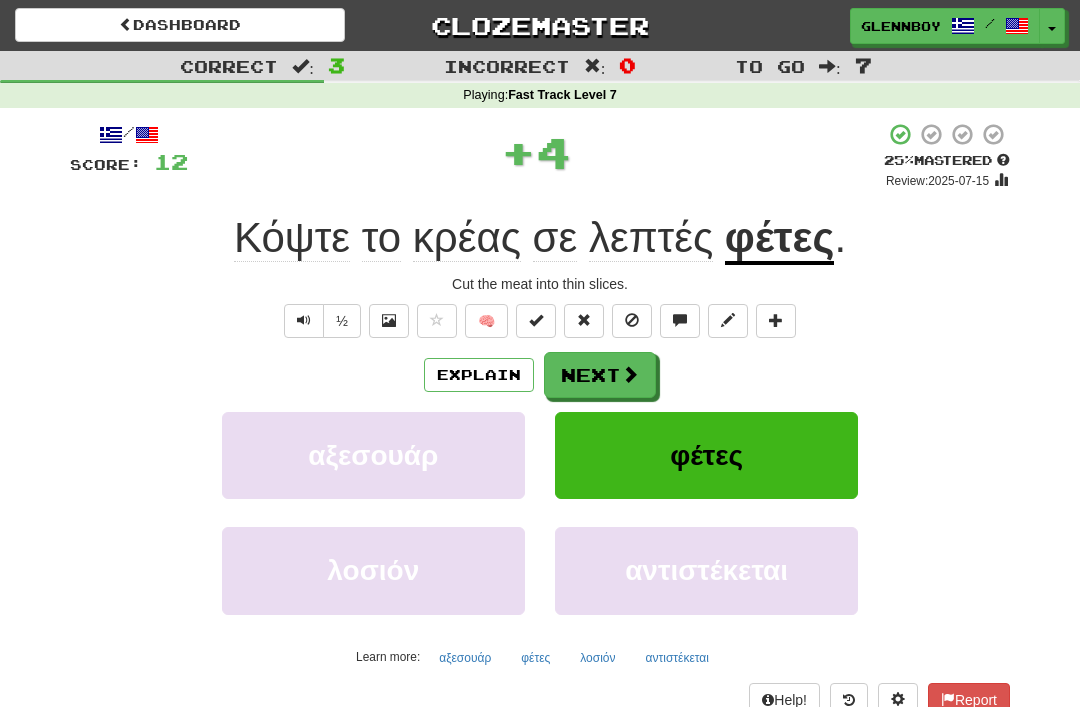 scroll, scrollTop: 12, scrollLeft: 0, axis: vertical 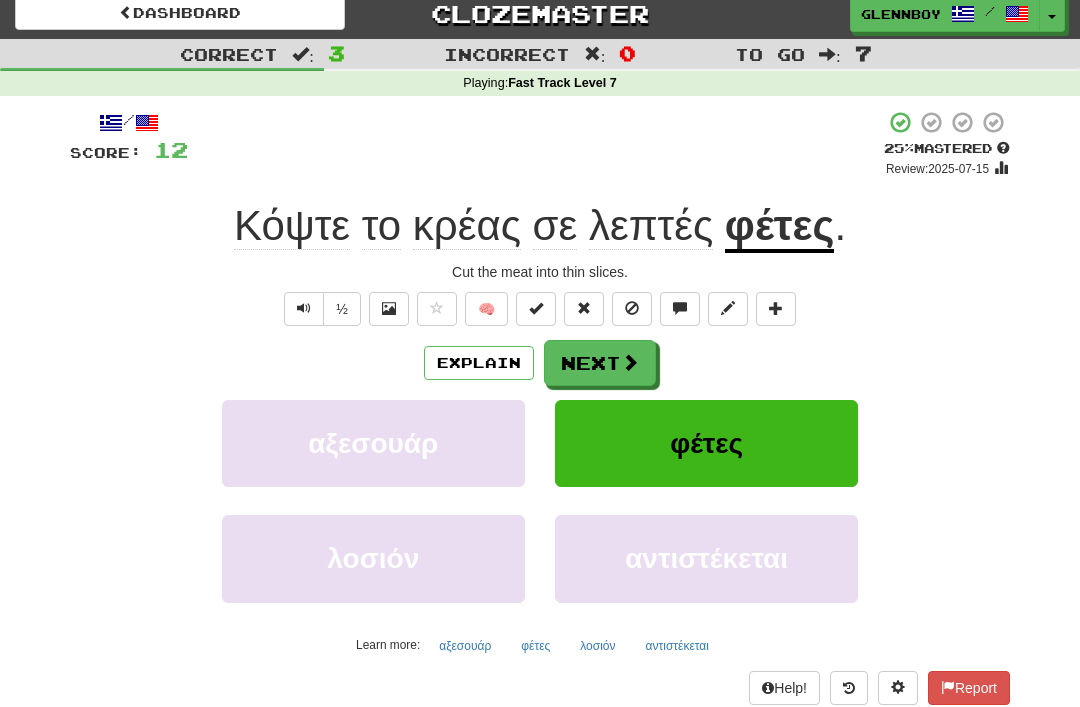 click at bounding box center [632, 309] 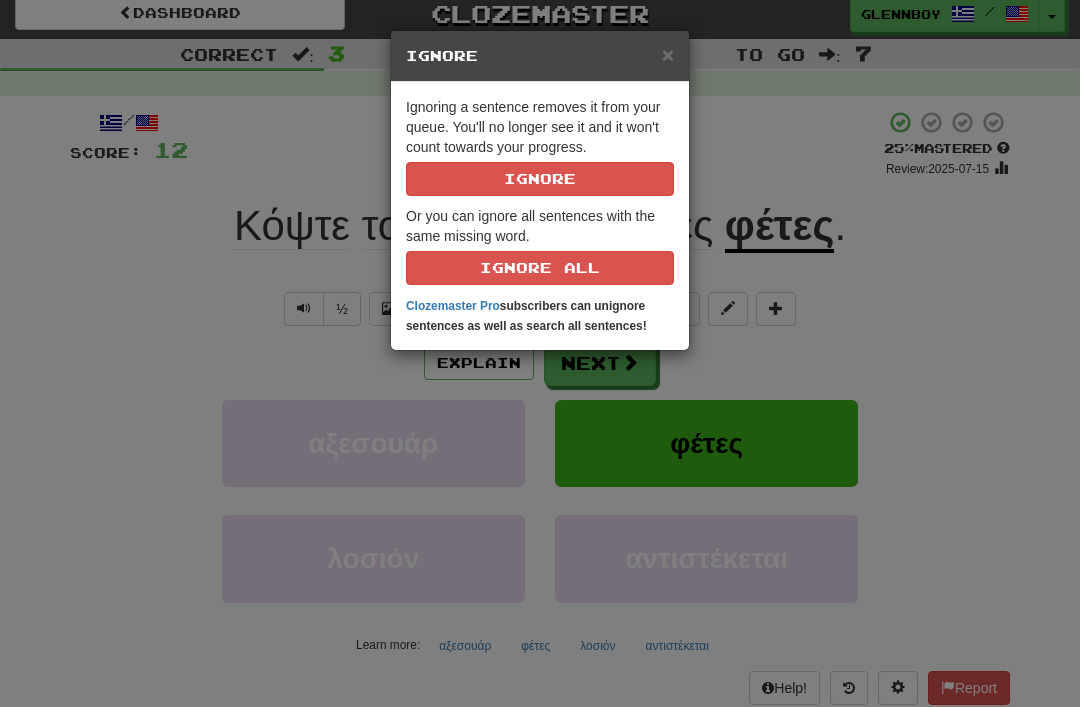 click on "Ignore" at bounding box center (540, 179) 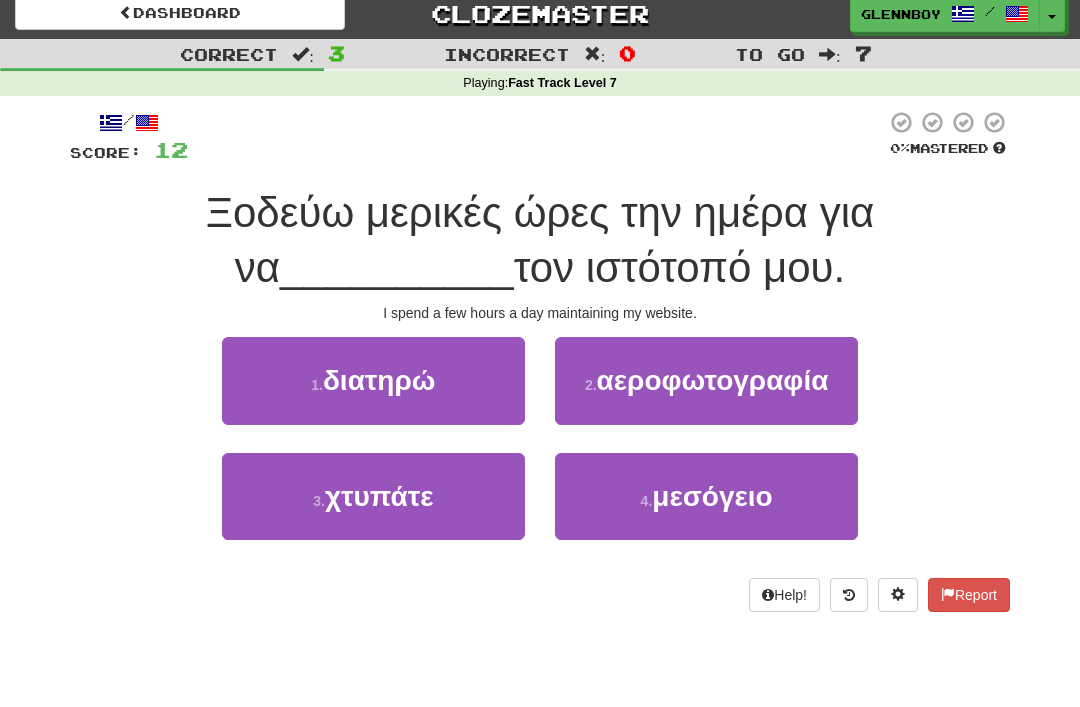 click on "διατηρώ" at bounding box center (379, 380) 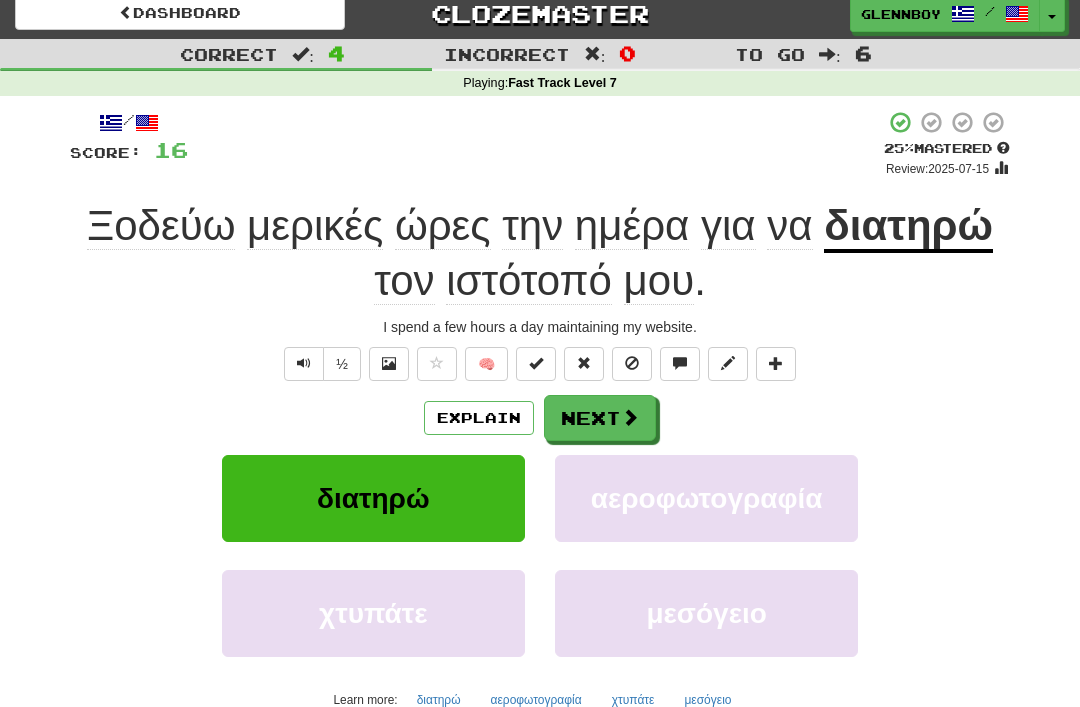 click at bounding box center (632, 364) 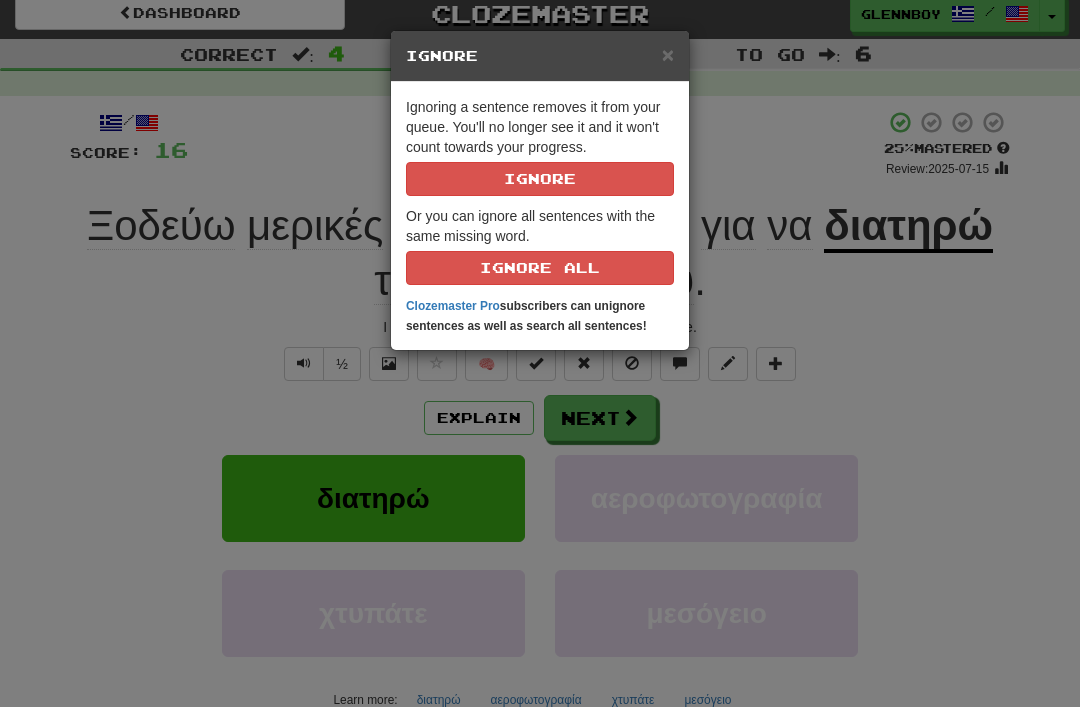 click on "Ignore" at bounding box center [540, 179] 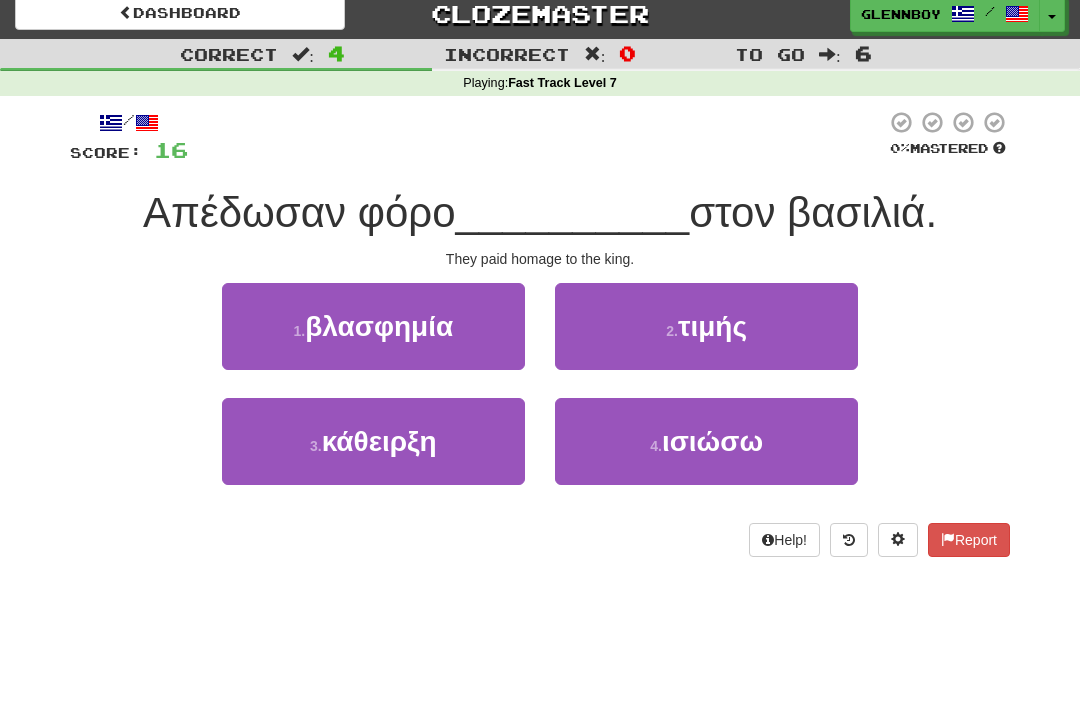 click on "2 ." at bounding box center [672, 331] 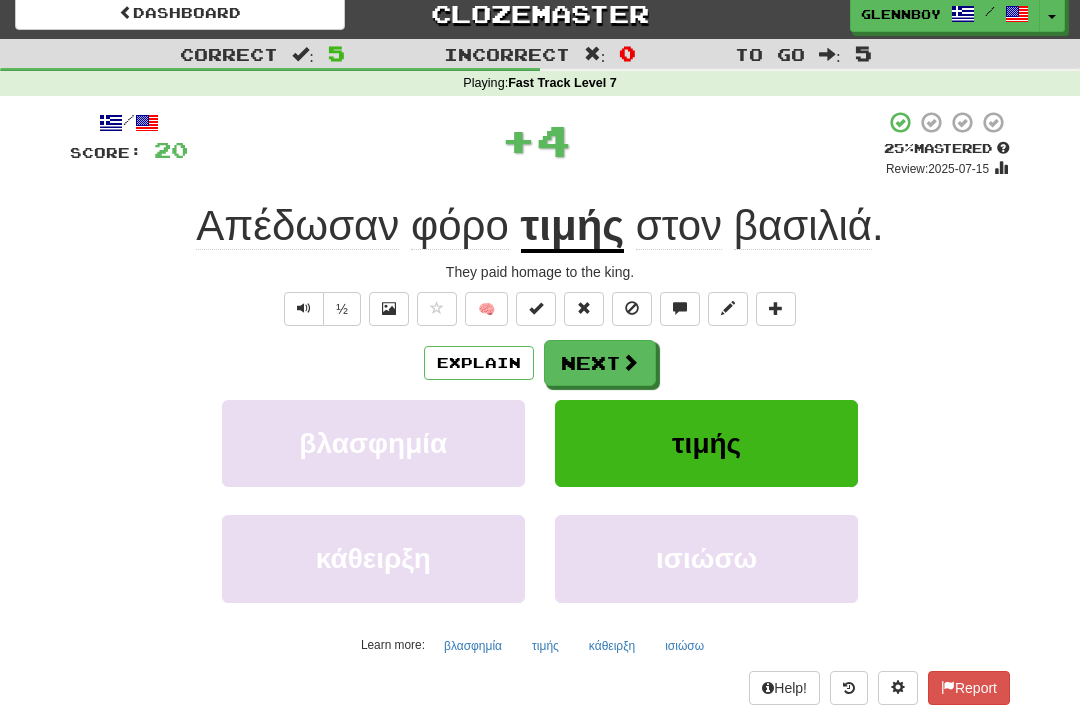 click on "Explain" at bounding box center [479, 363] 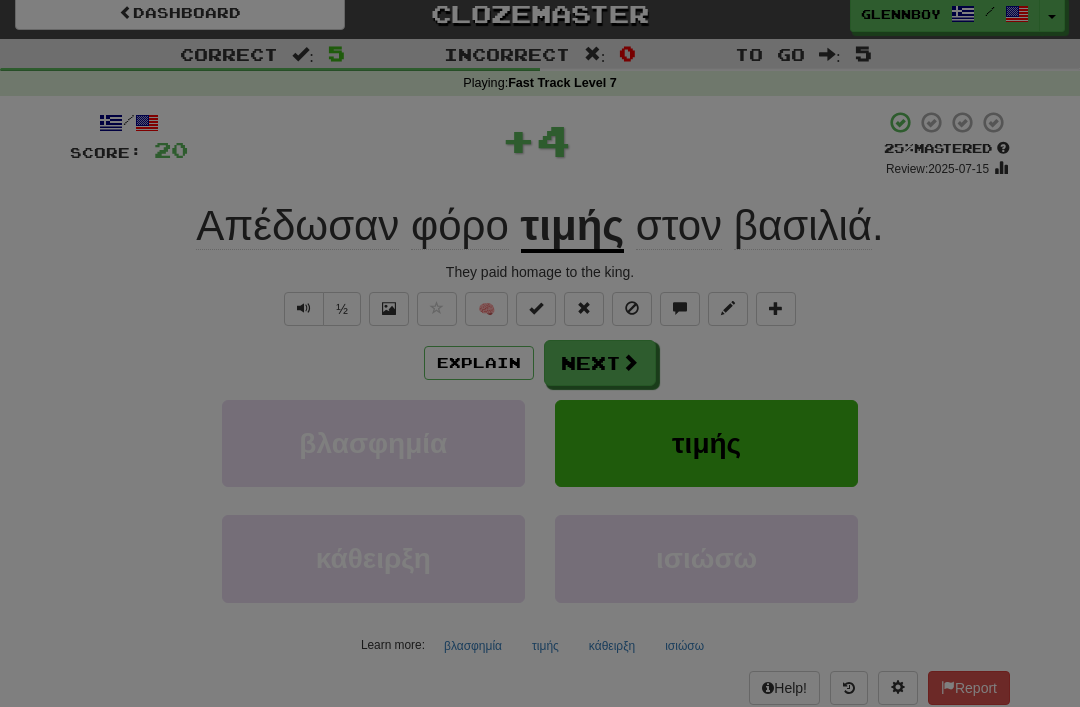 click on "× Explanation Loading... In beta. Generated by ChatGPT. Like it? Hate it?  Let us know ! Close" at bounding box center (0, 0) 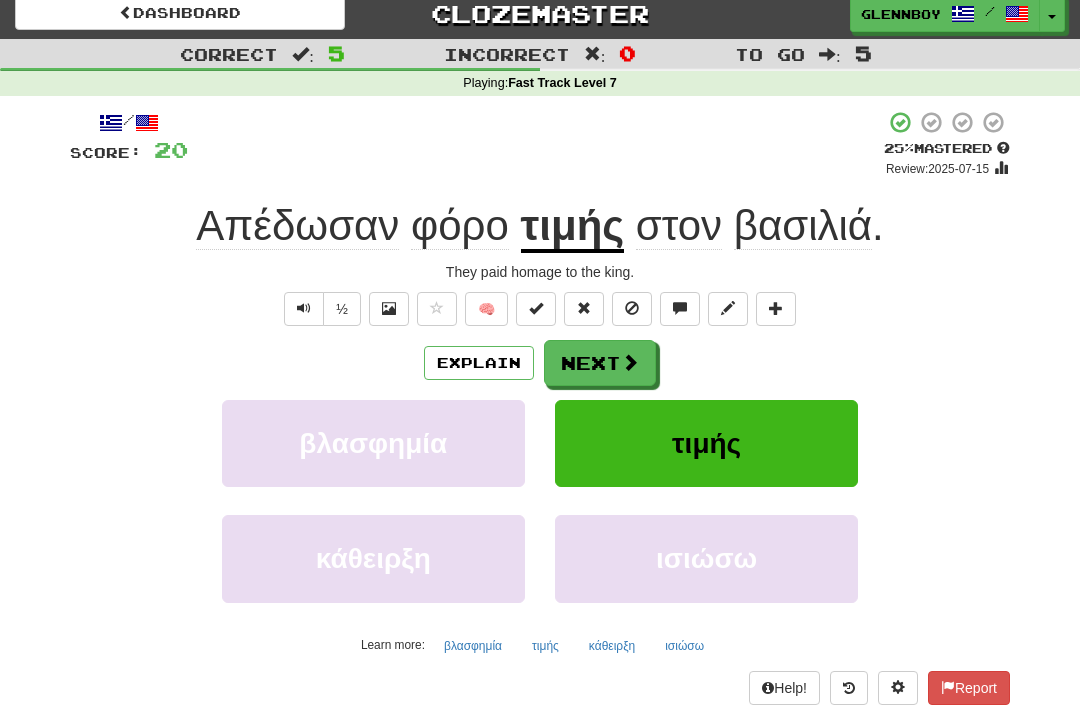 click on "Explain" at bounding box center [479, 363] 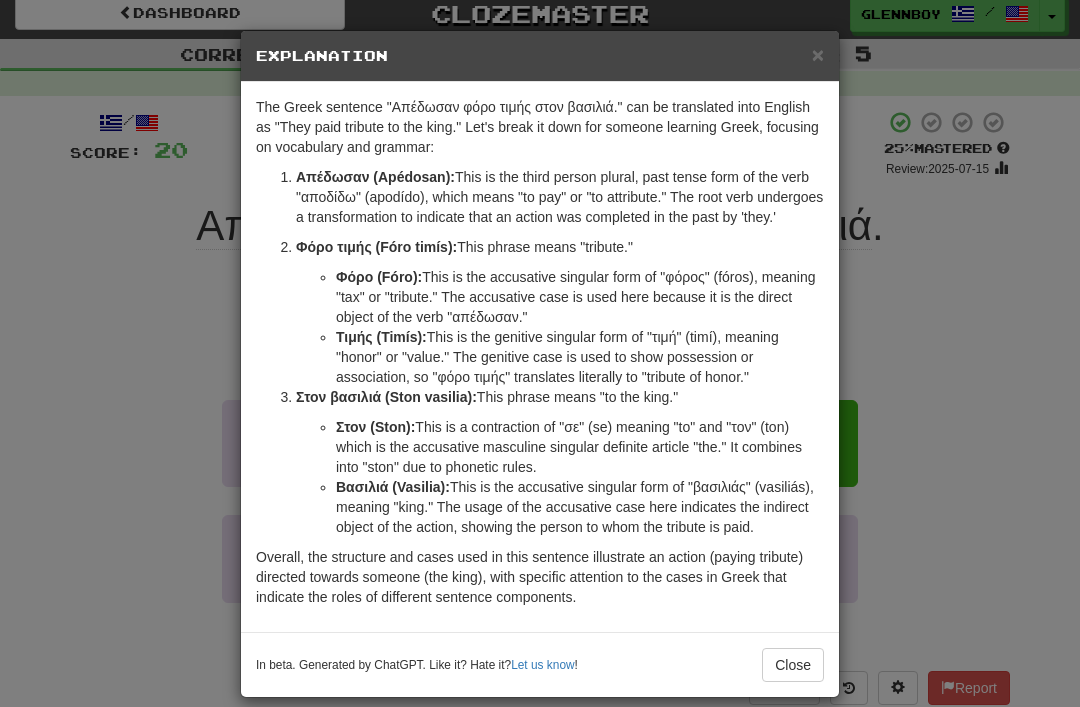 click on "×" at bounding box center (818, 54) 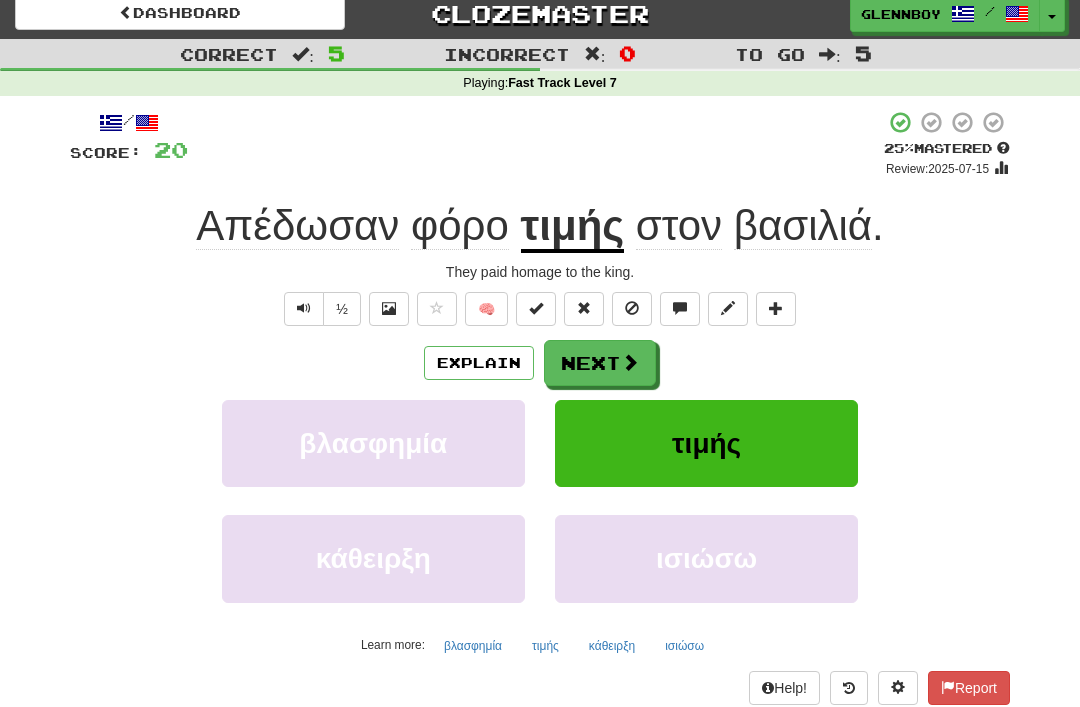 click at bounding box center [632, 308] 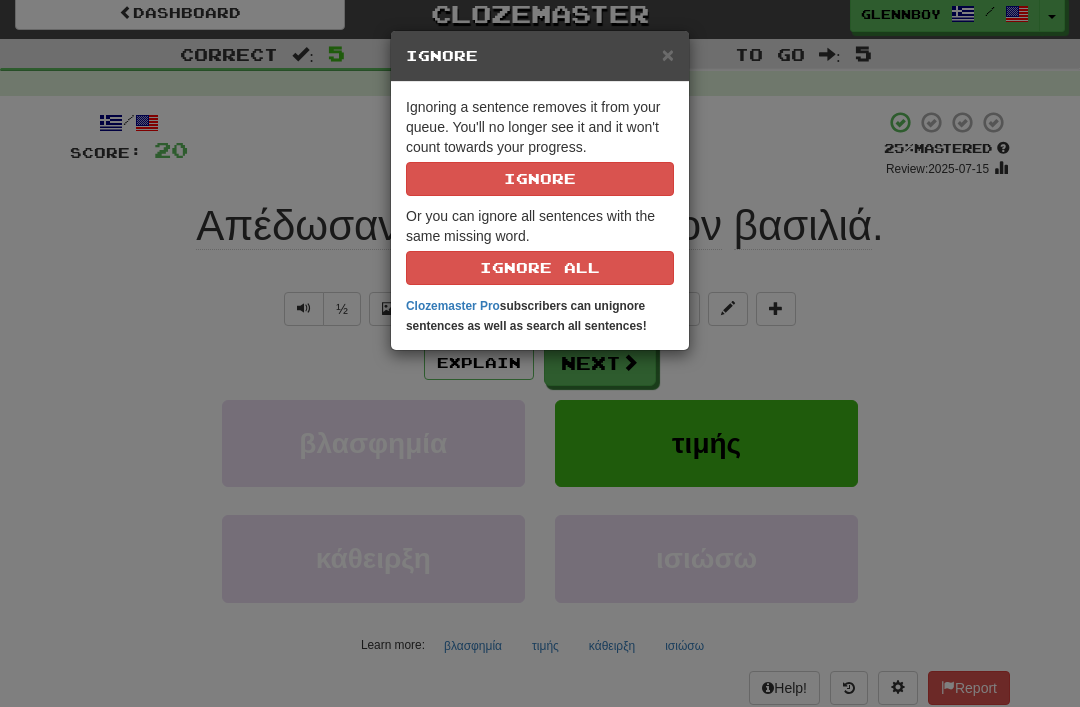 click on "Ignore" at bounding box center [540, 179] 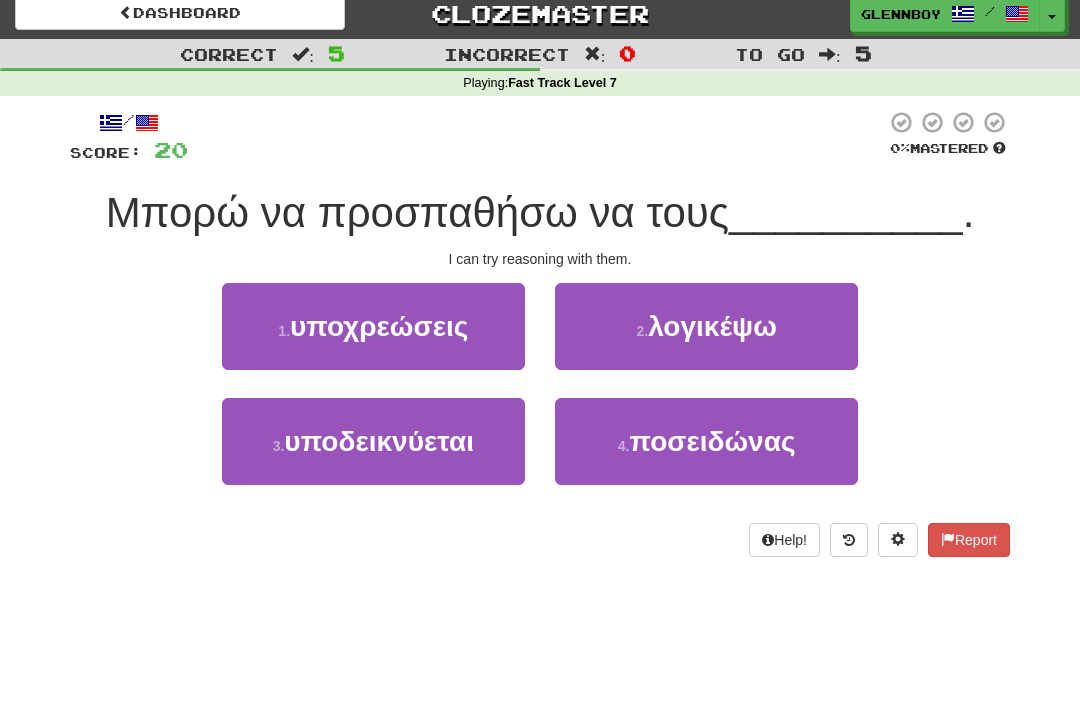 click on "λογικέψω" at bounding box center (712, 326) 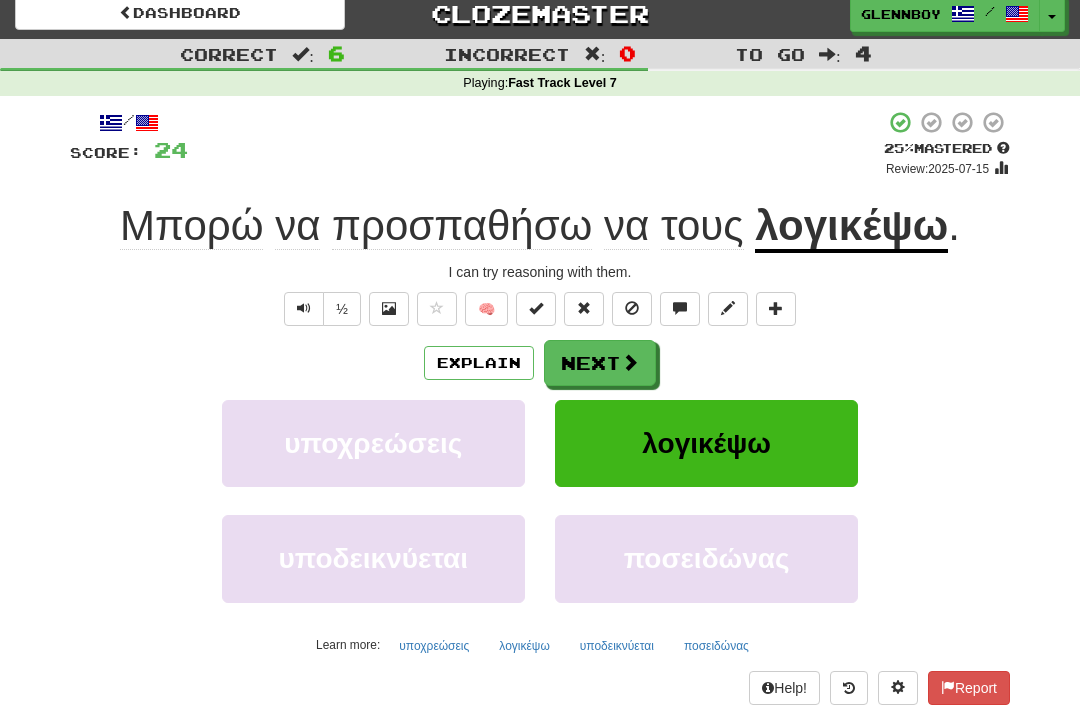click on "Explain" at bounding box center [479, 363] 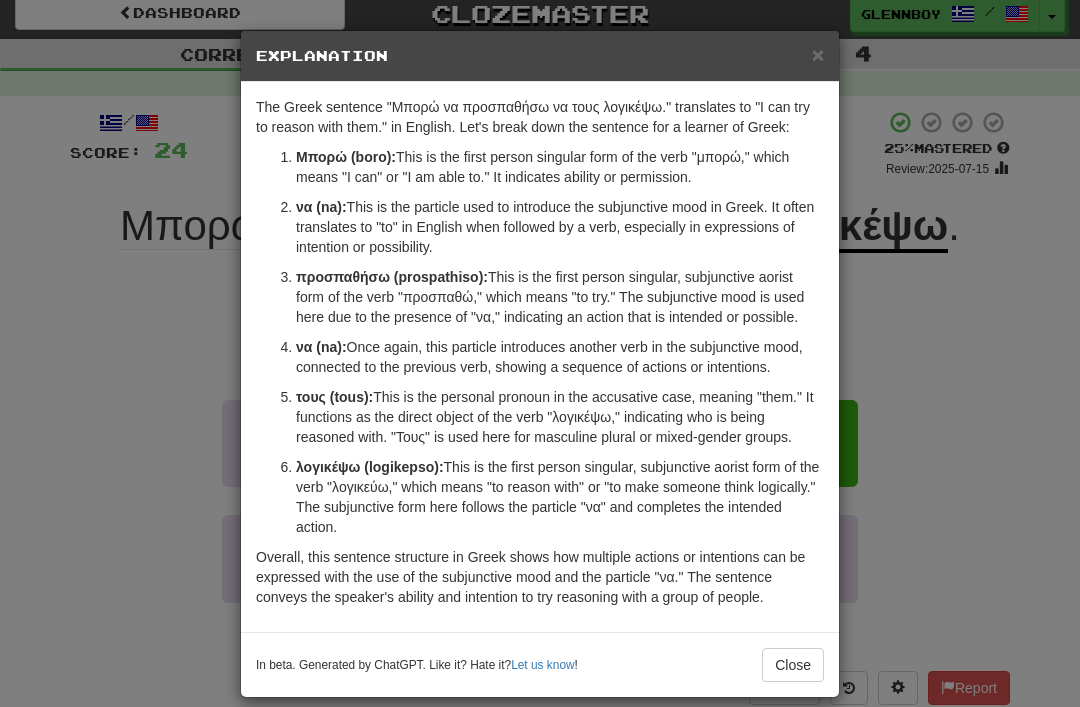 click on "Close" at bounding box center [793, 665] 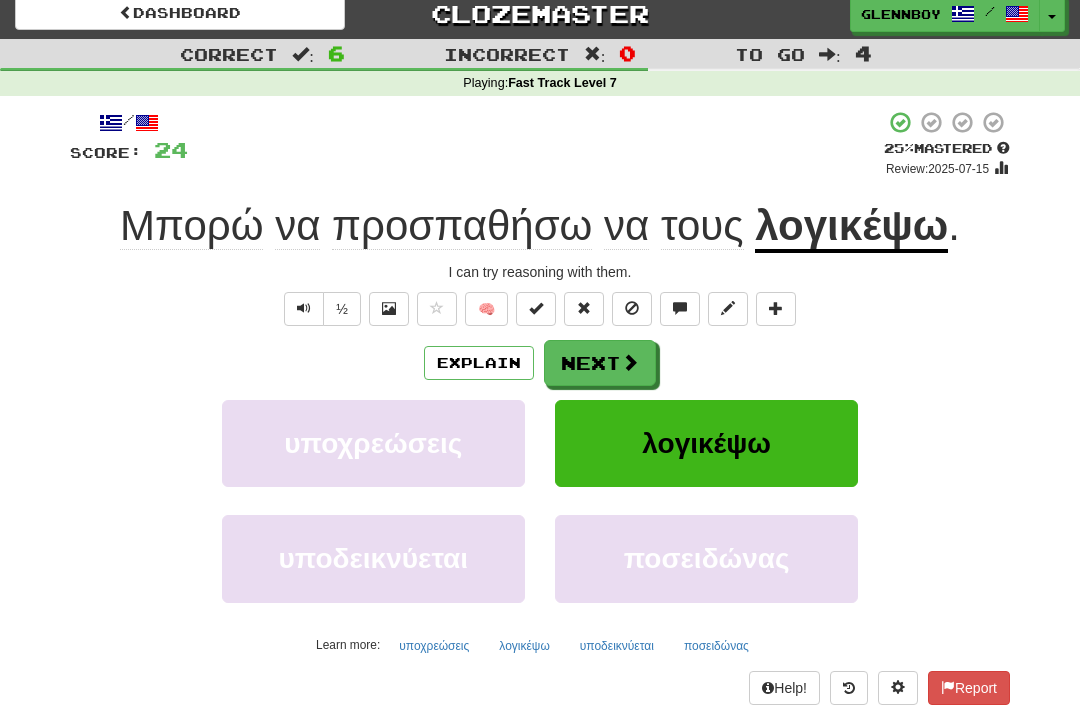 click at bounding box center (632, 309) 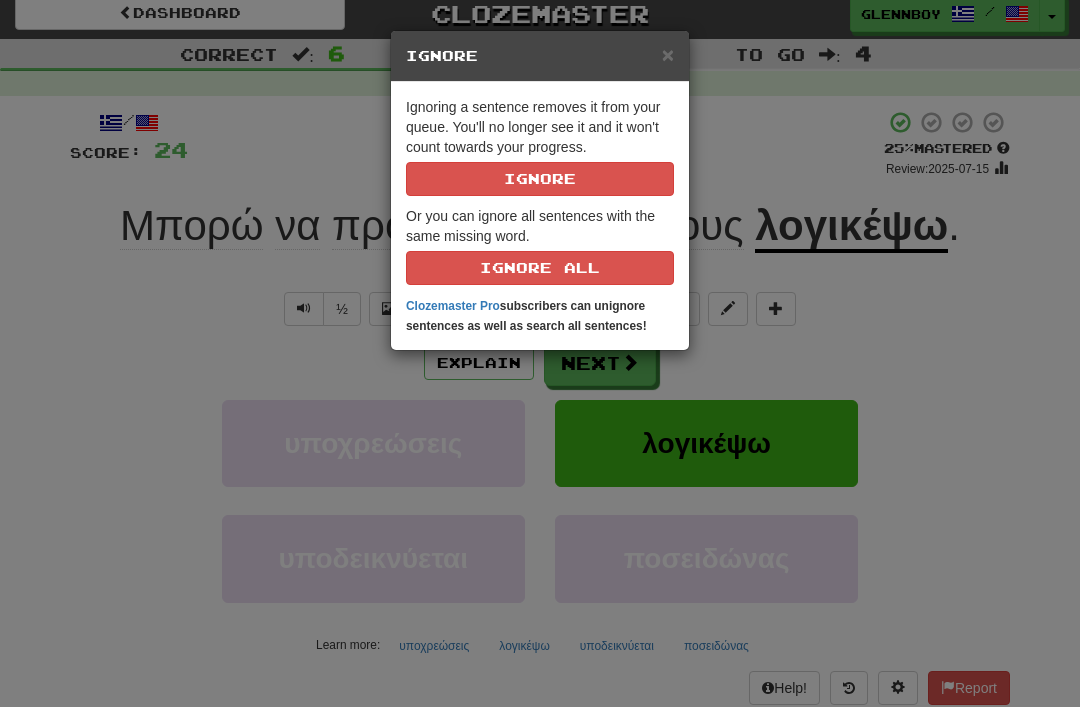click on "Ignore" at bounding box center [540, 179] 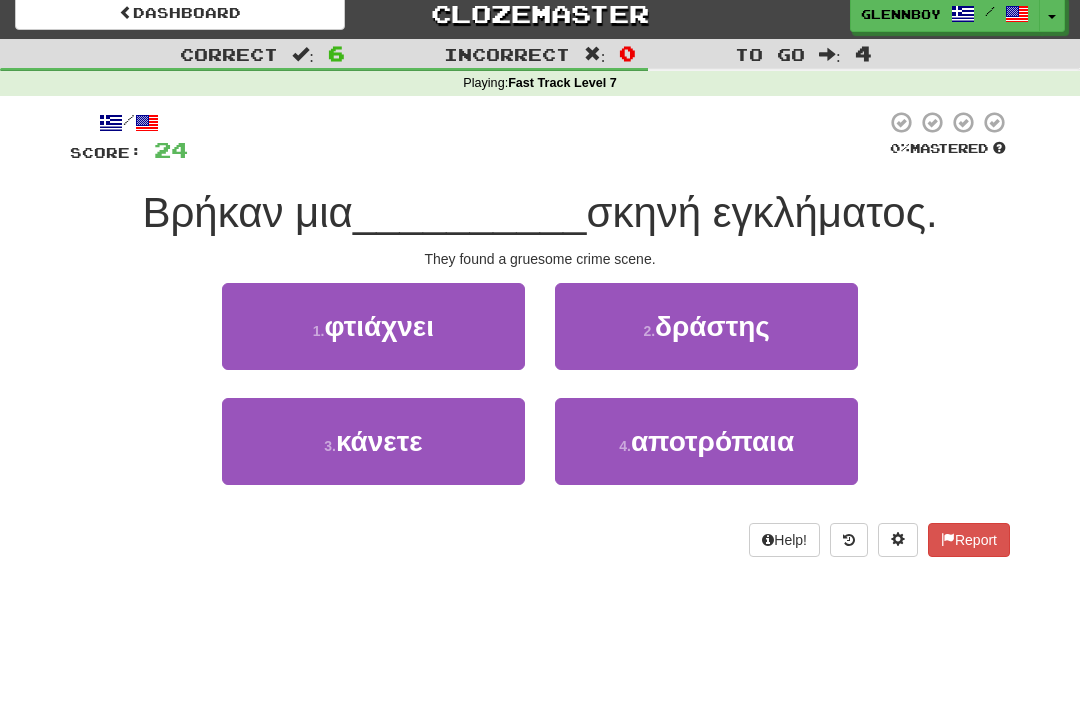click on "δράστης" at bounding box center (712, 326) 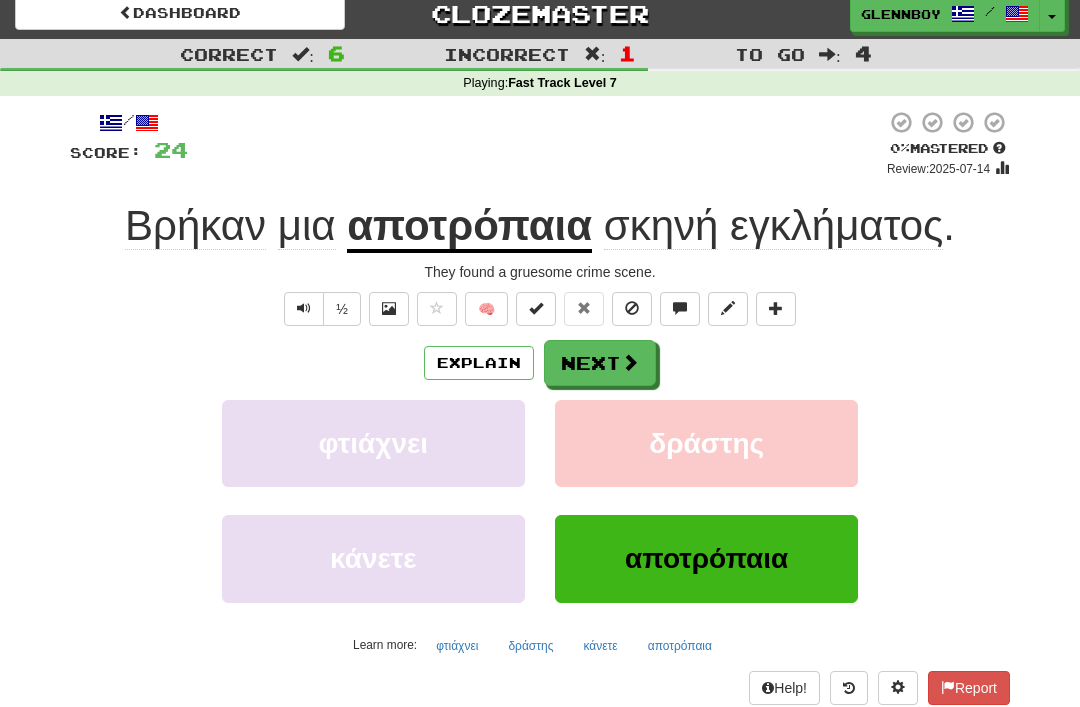 click on "Explain" at bounding box center (479, 363) 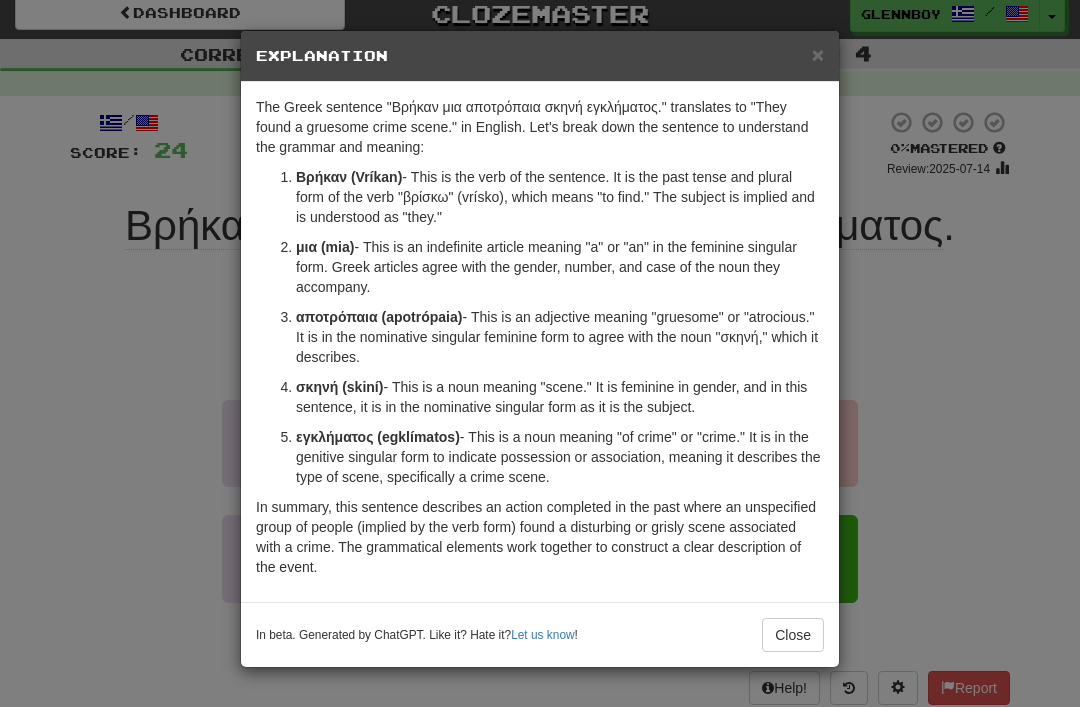 click on "Close" at bounding box center [793, 635] 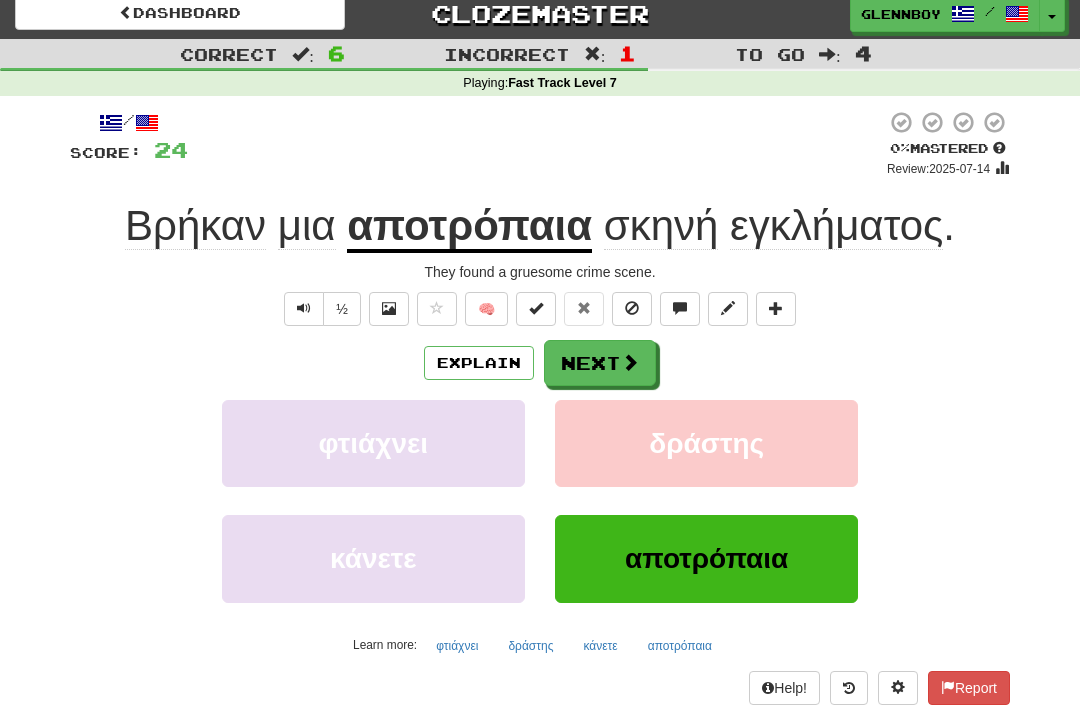 click at bounding box center [632, 308] 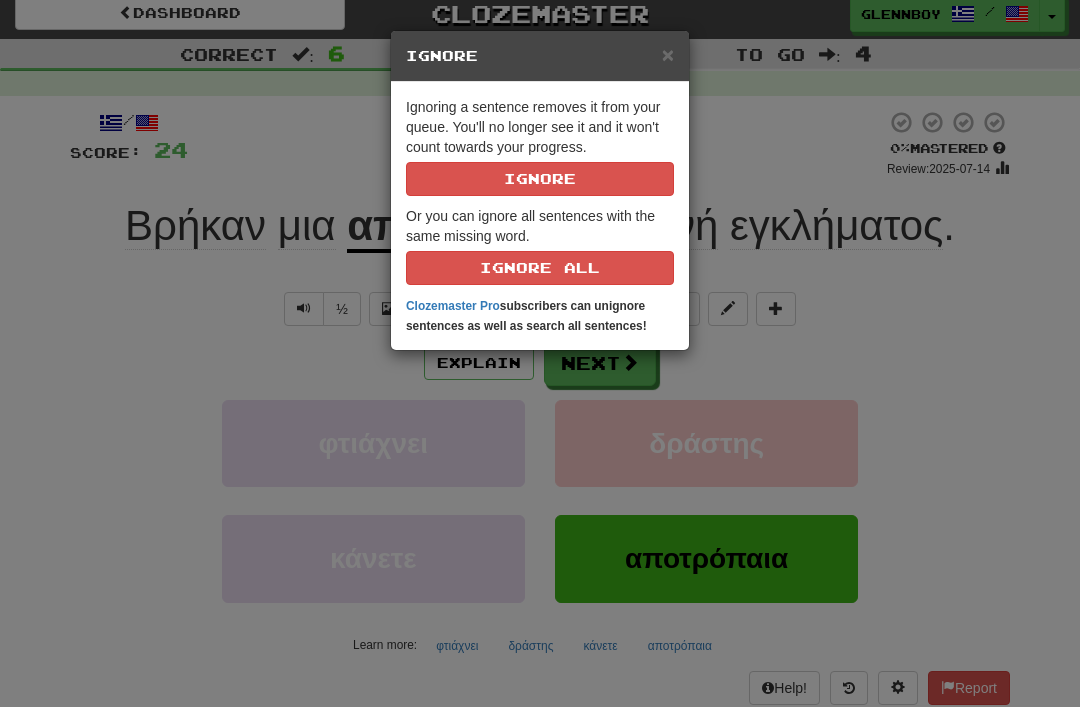 click on "Ignore" at bounding box center [540, 179] 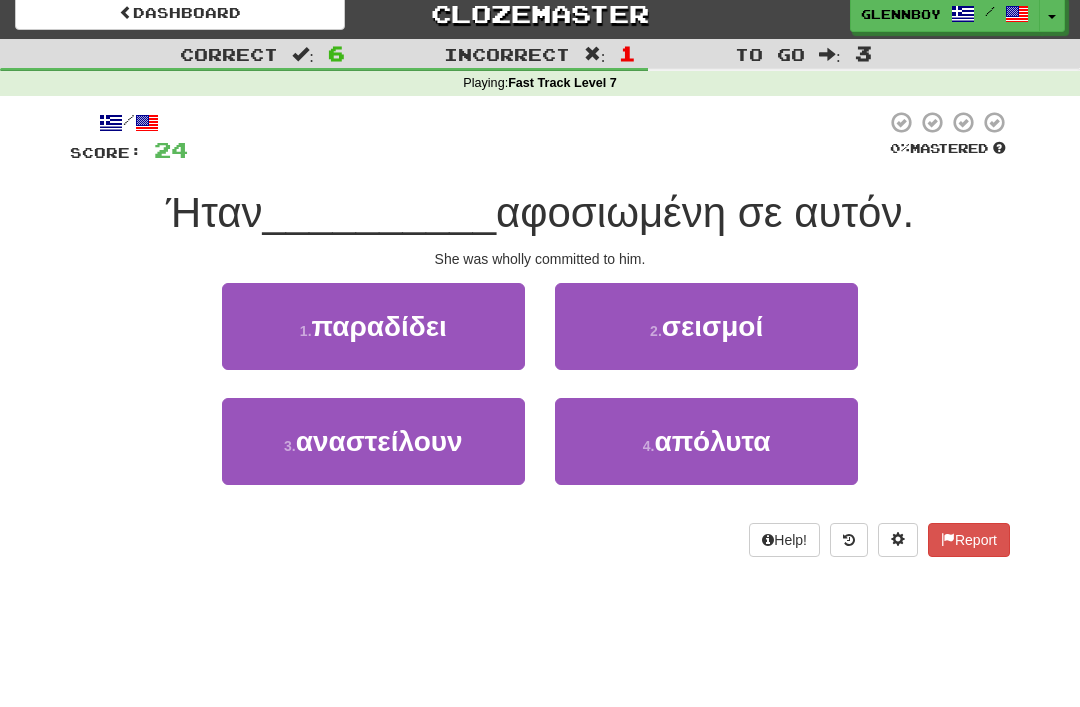 click on "απόλυτα" at bounding box center (712, 441) 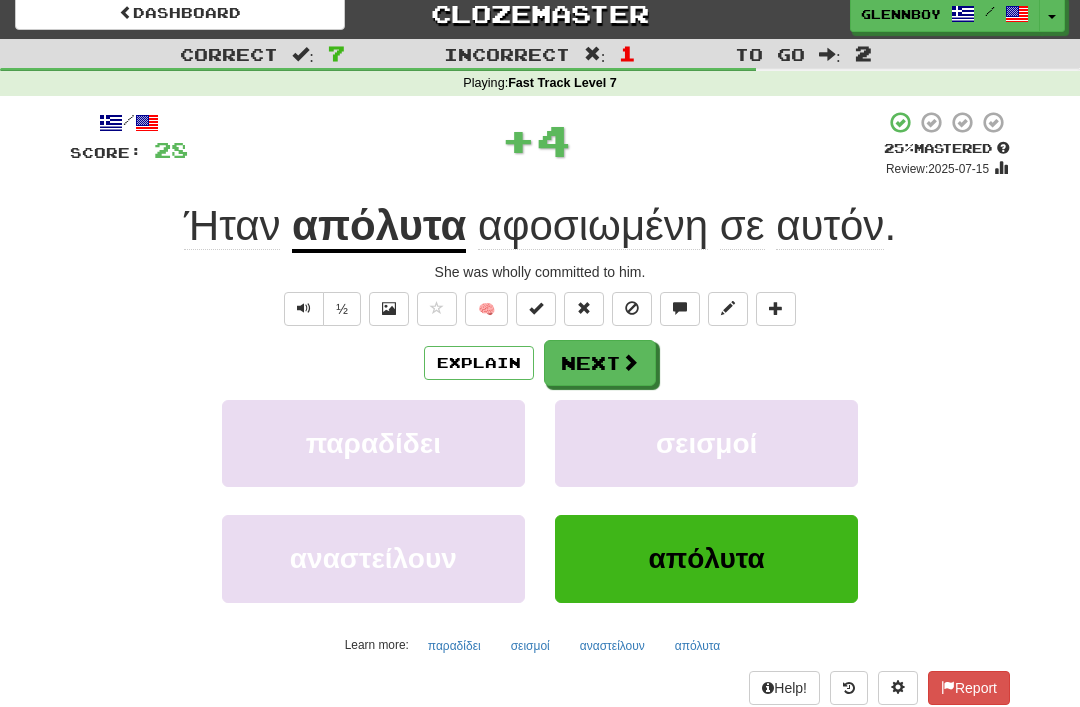click on "Explain" at bounding box center (479, 363) 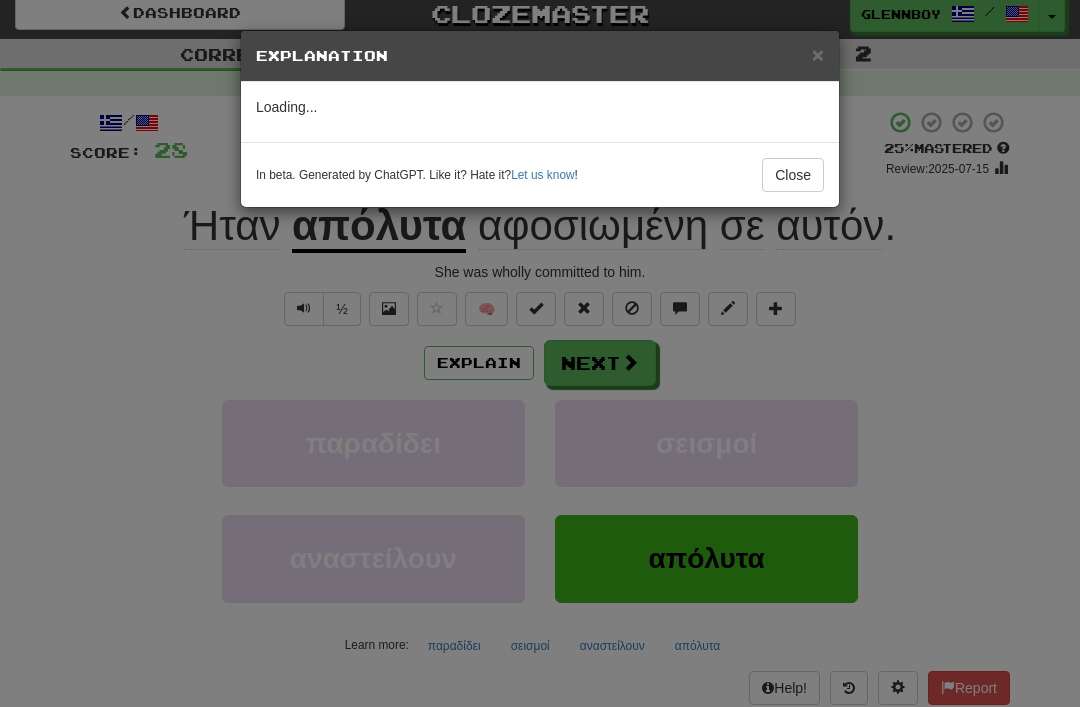 click on "× Explanation Loading... In beta. Generated by ChatGPT. Like it? Hate it?  Let us know ! Close" at bounding box center (540, 353) 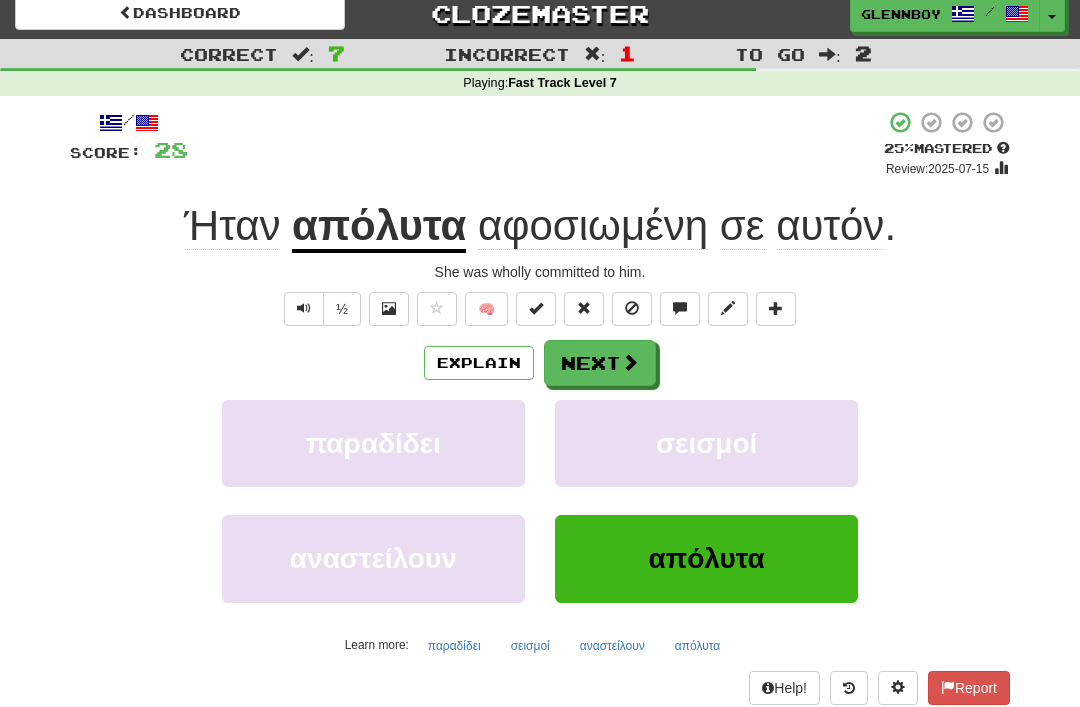 click on "Explain" at bounding box center [479, 363] 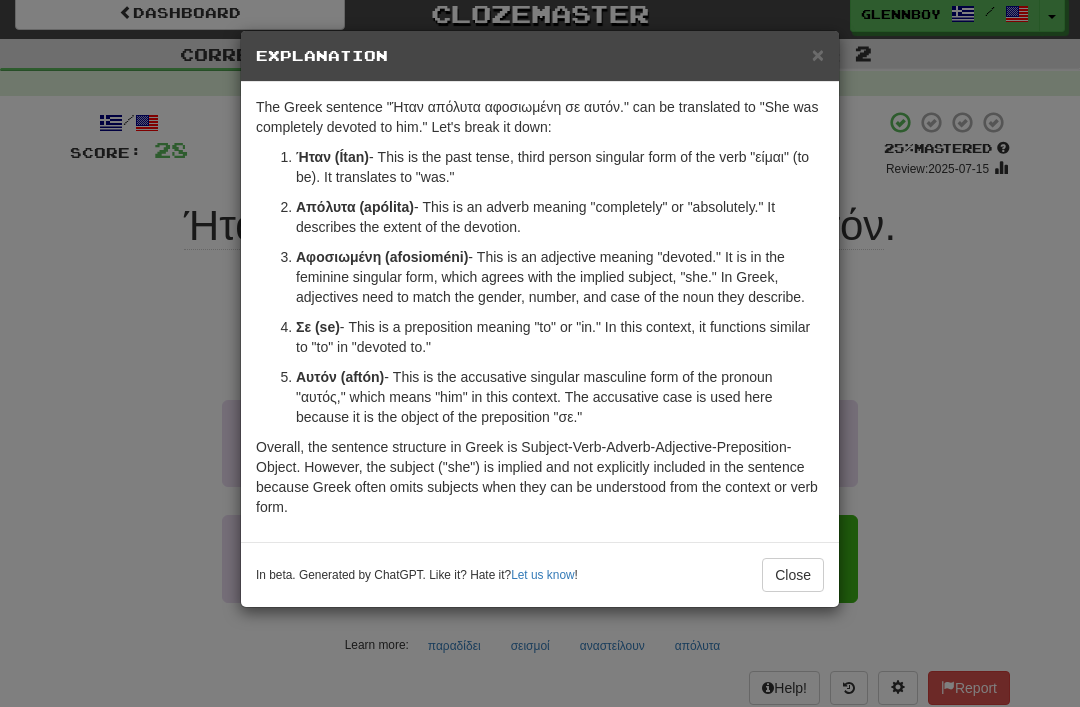 click on "Close" at bounding box center (793, 575) 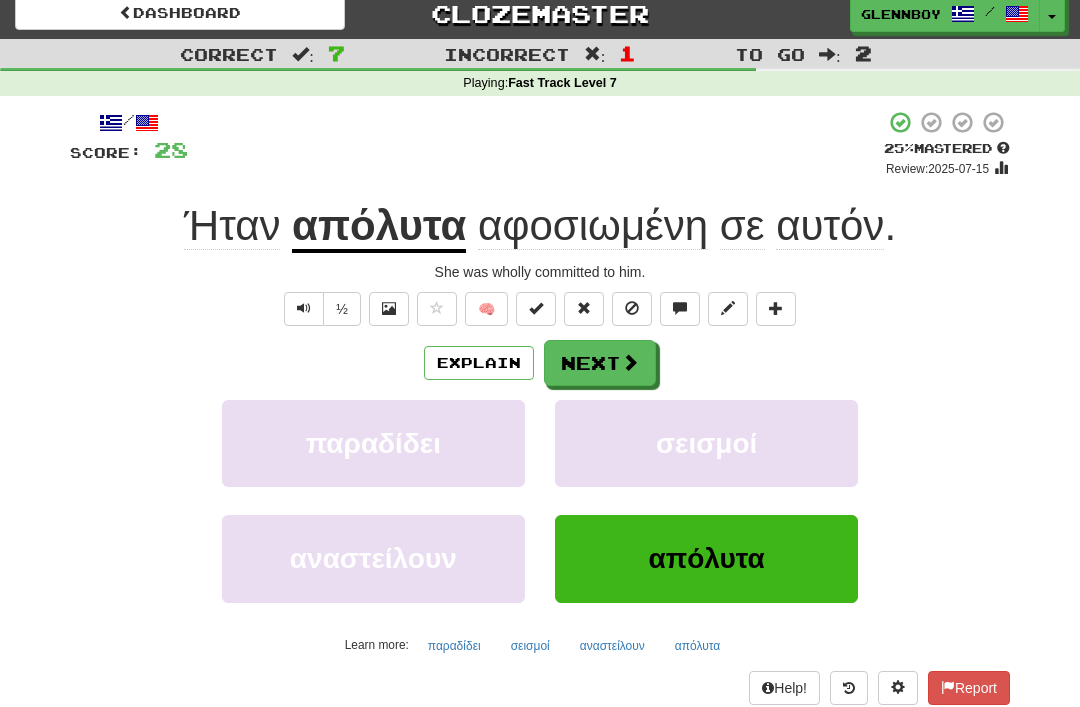 click at bounding box center [632, 308] 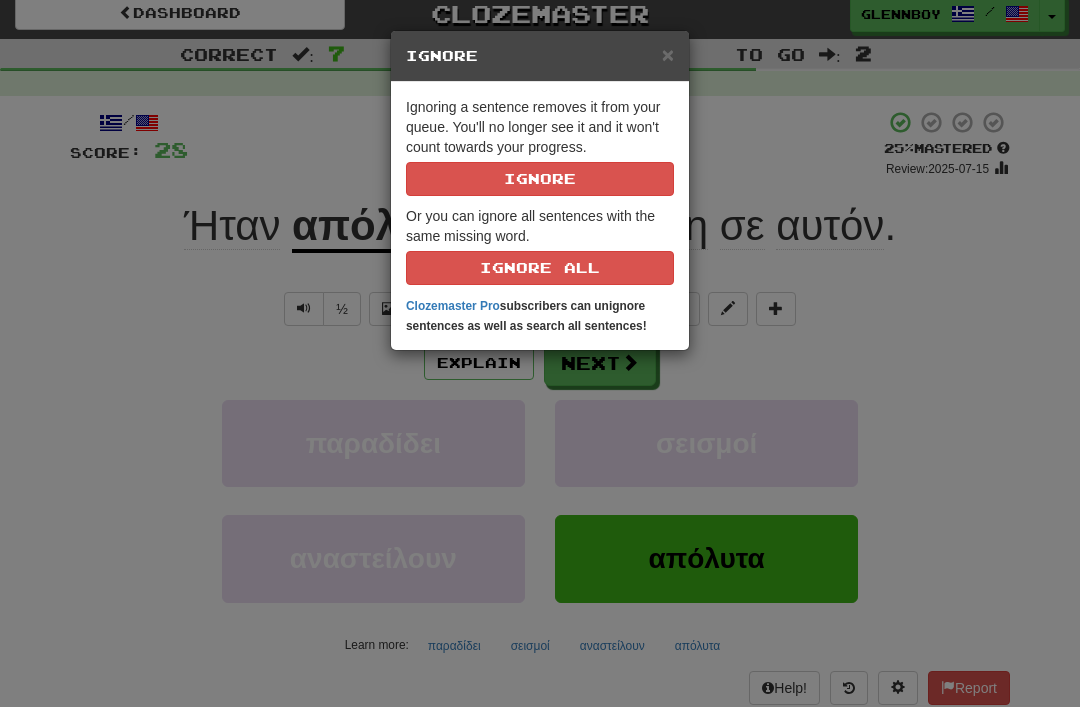 click on "Ignore" at bounding box center (540, 179) 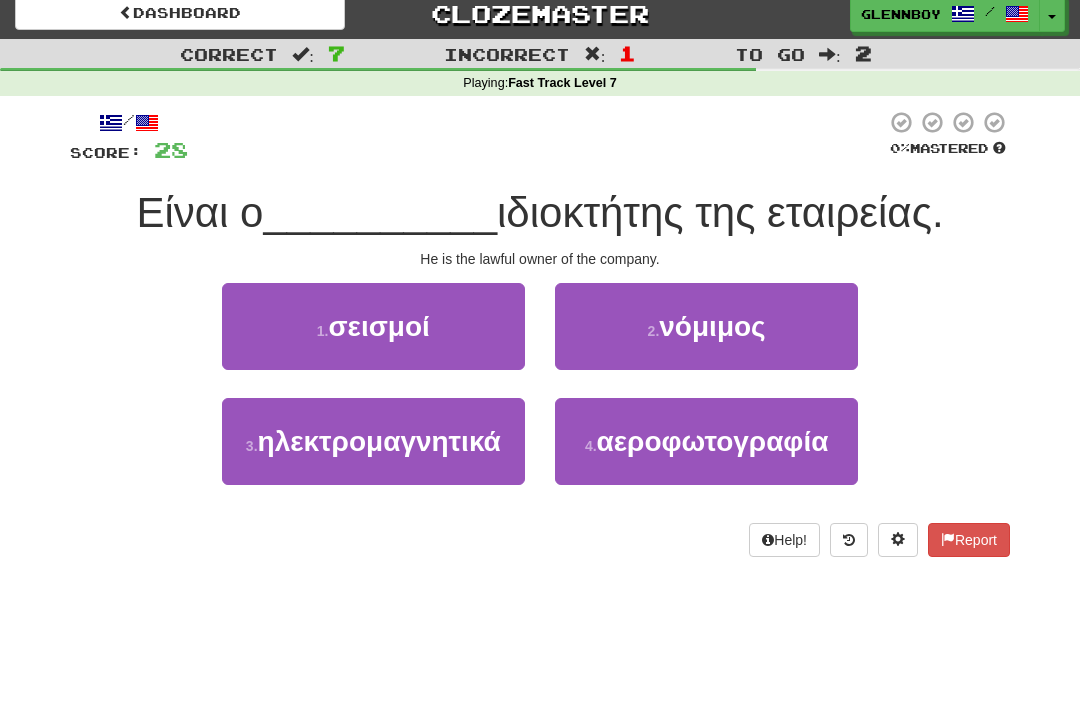 click on "2 . νόμιμος" at bounding box center [706, 326] 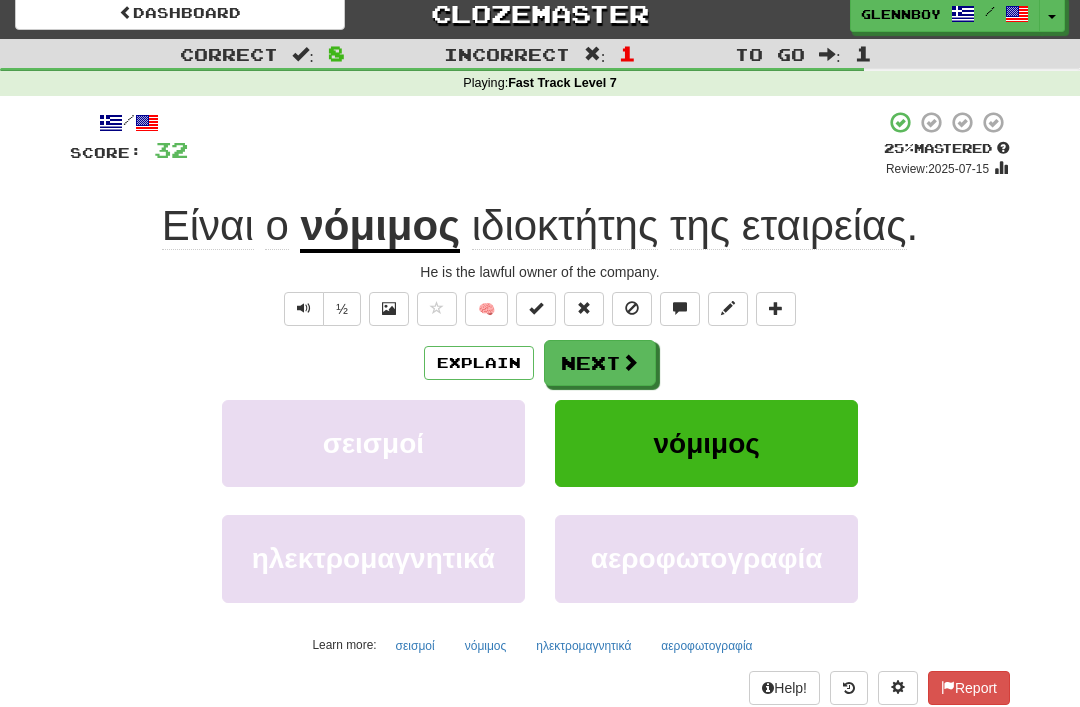 click at bounding box center (632, 309) 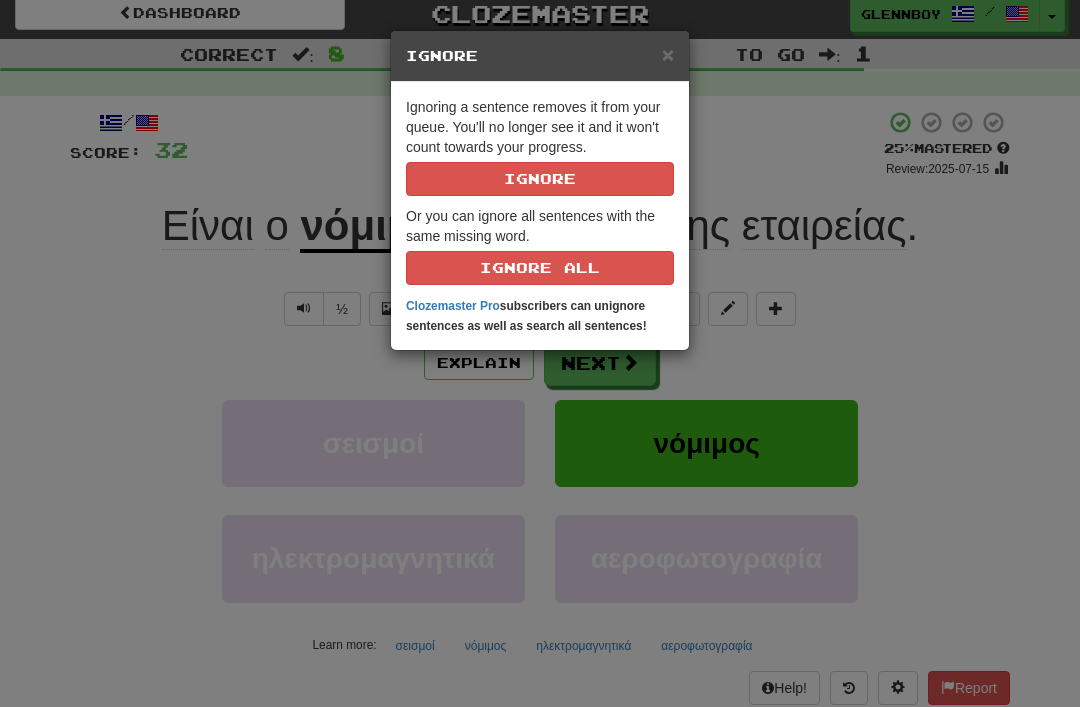 click on "Ignore" at bounding box center (540, 179) 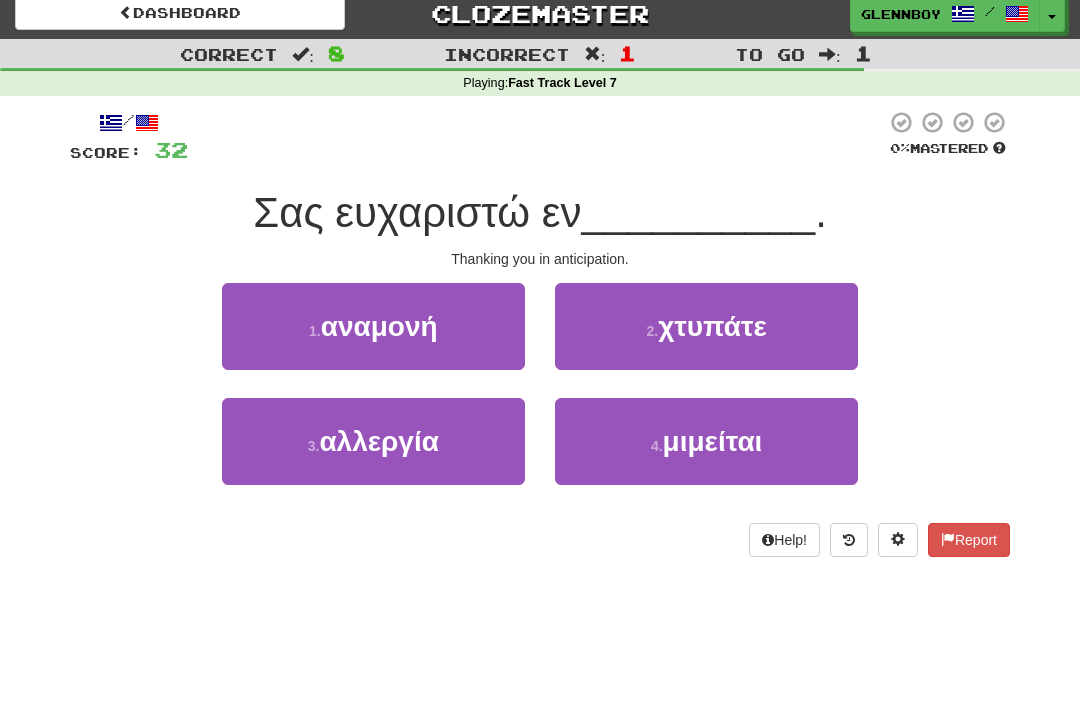 click on "αναμονή" at bounding box center (379, 326) 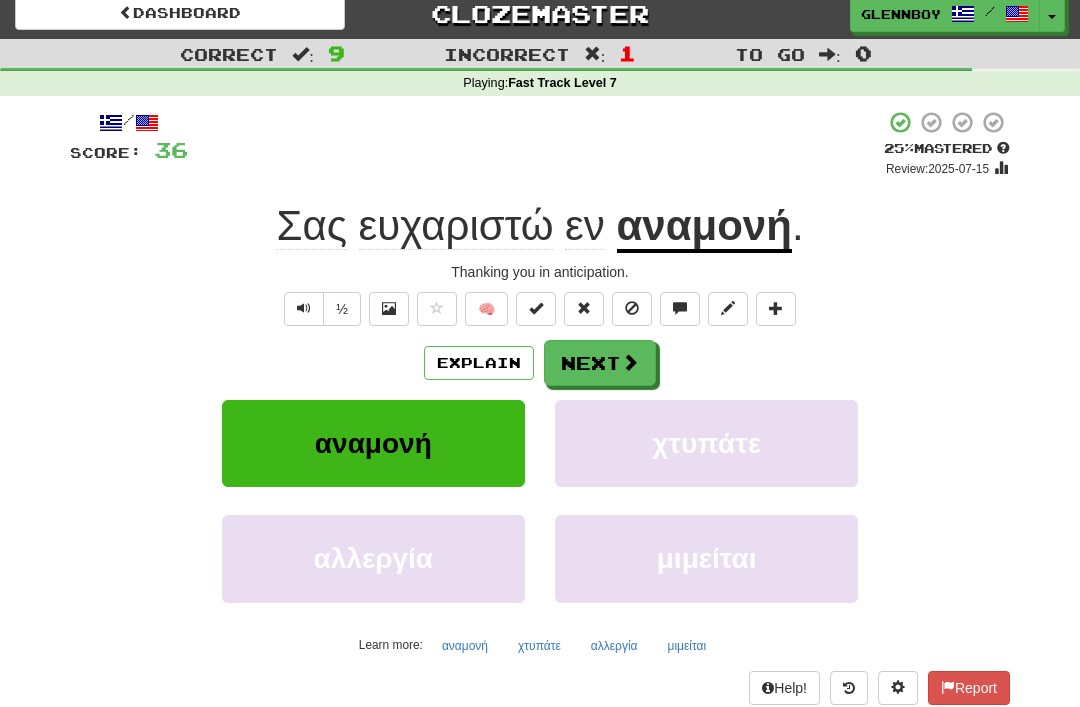 click at bounding box center (632, 308) 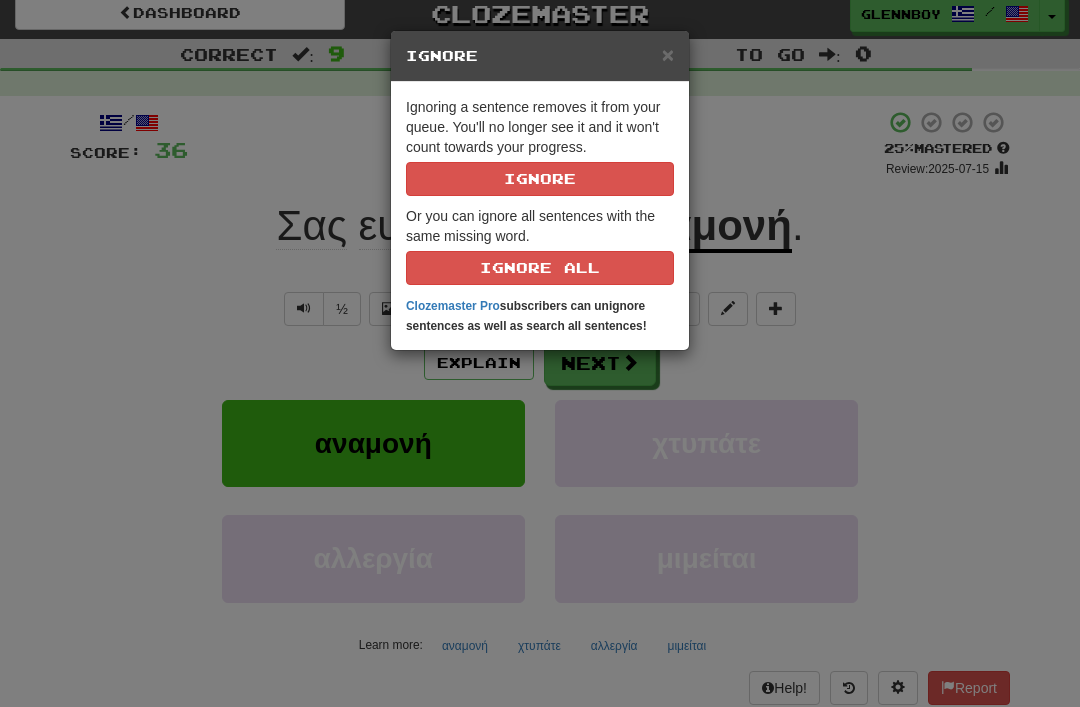click on "Ignore" at bounding box center (540, 179) 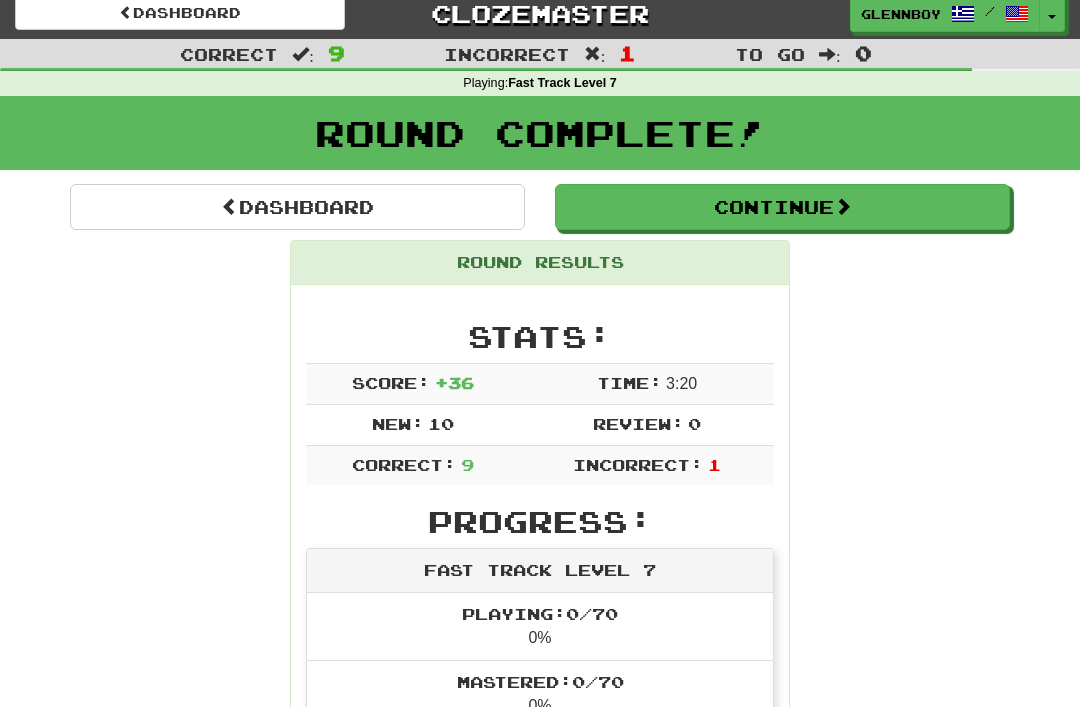scroll, scrollTop: 0, scrollLeft: 0, axis: both 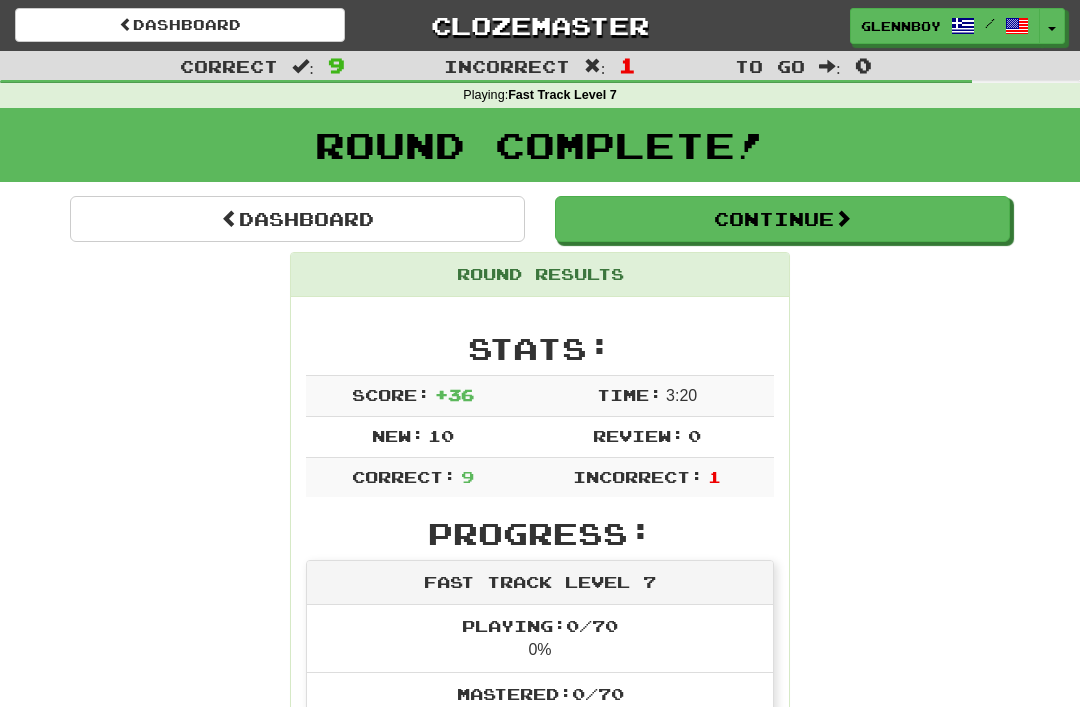 click on "Dashboard" at bounding box center [180, 25] 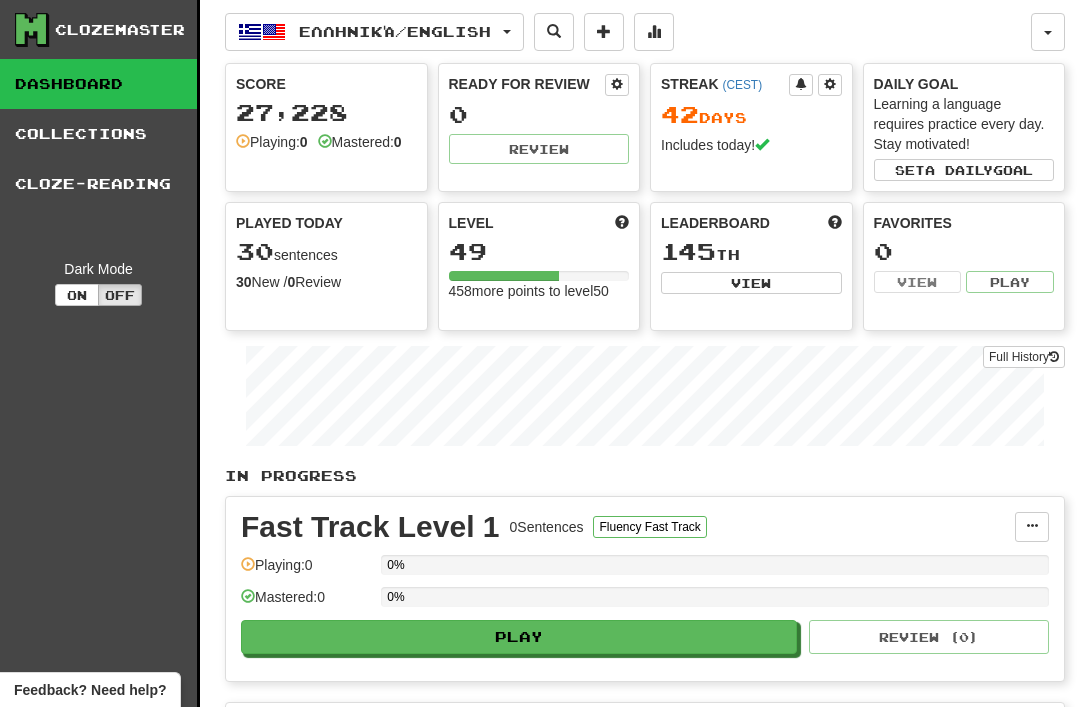scroll, scrollTop: 0, scrollLeft: 0, axis: both 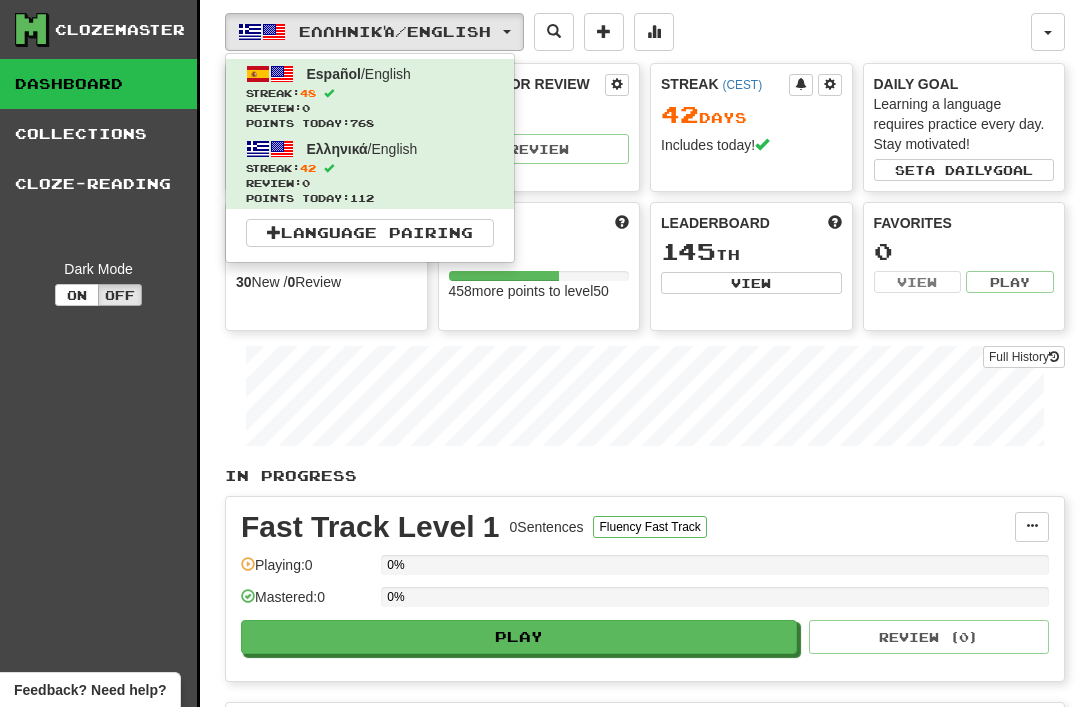 click on "48" at bounding box center (308, 93) 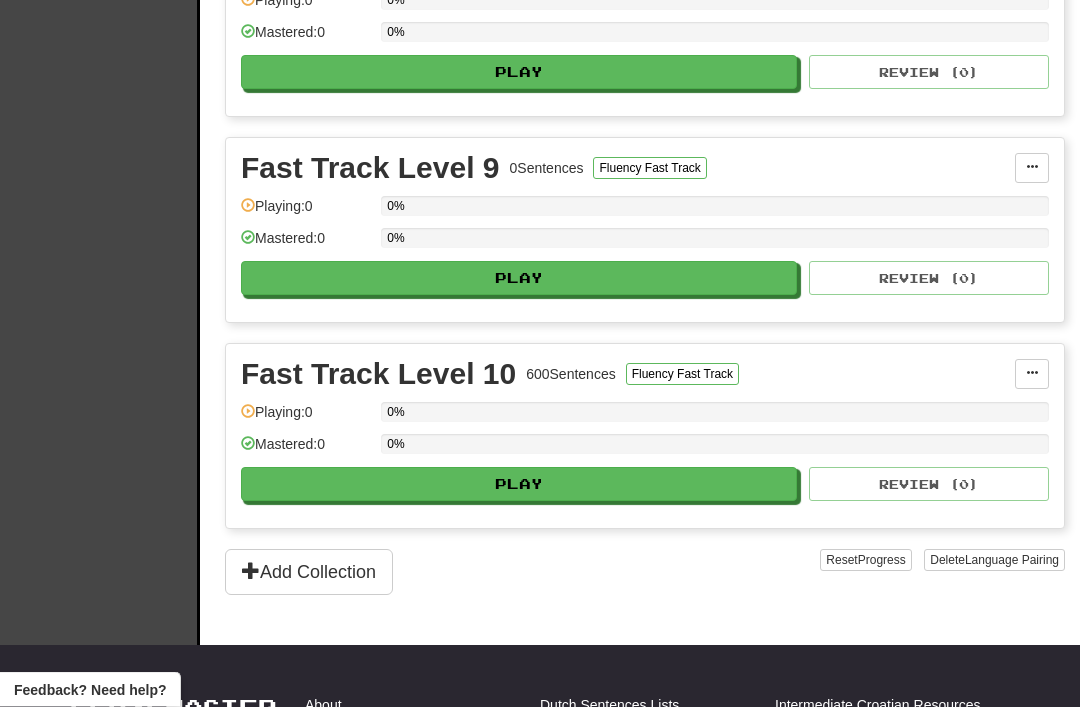 scroll, scrollTop: 2007, scrollLeft: 0, axis: vertical 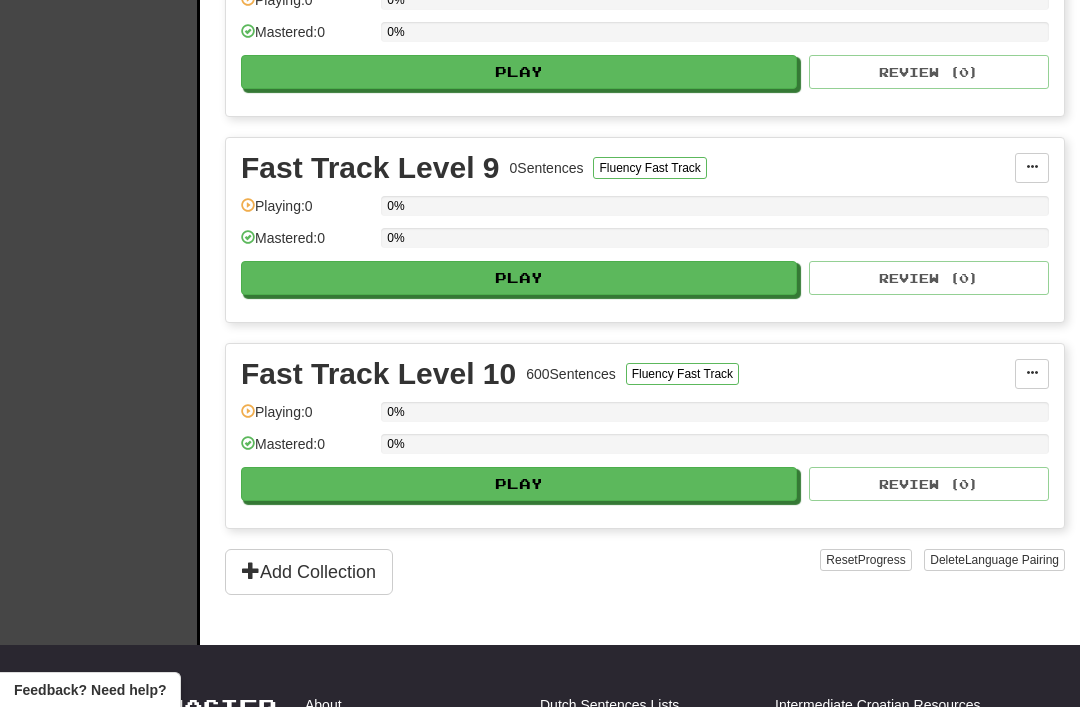click on "Play" at bounding box center (519, 484) 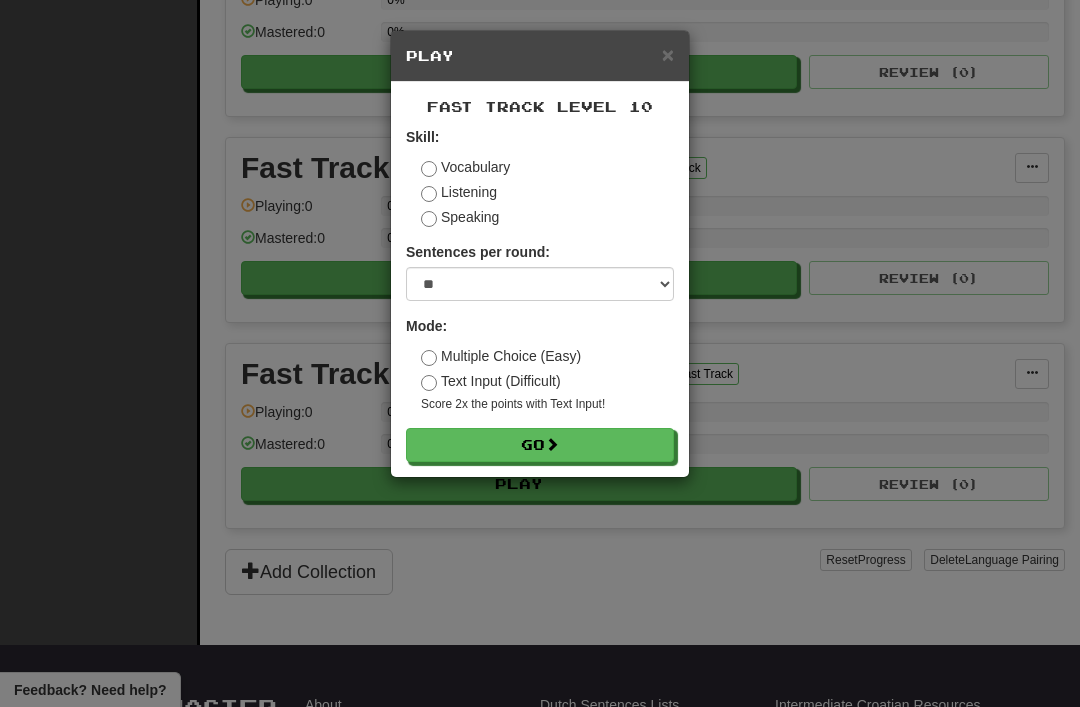 click on "Go" at bounding box center (540, 445) 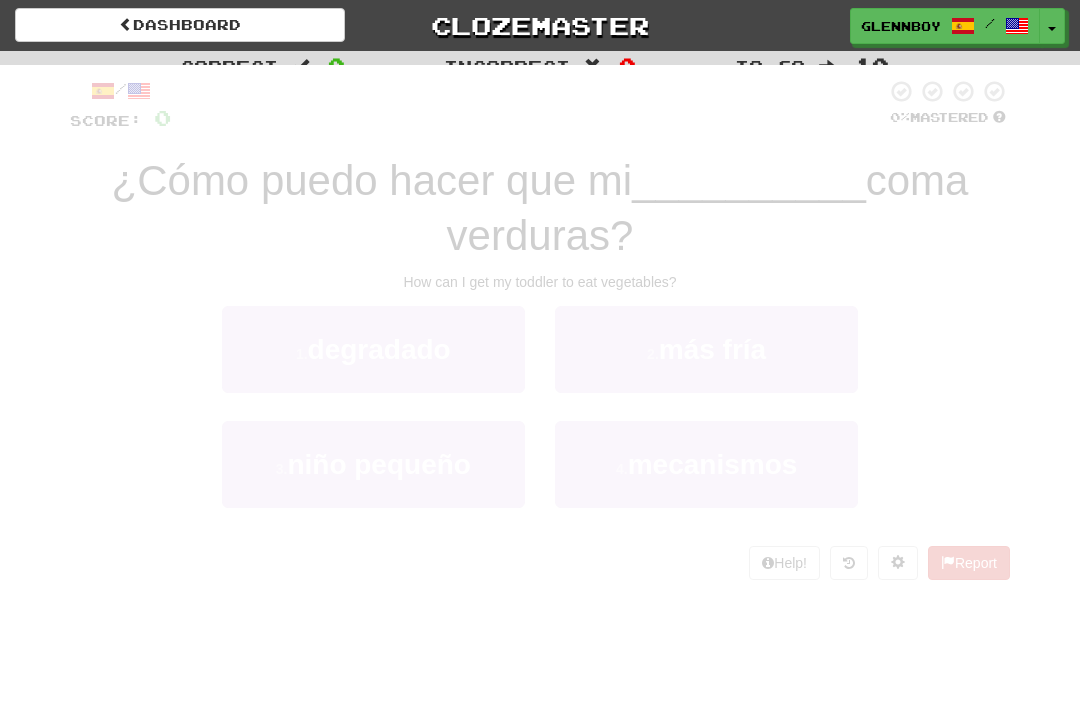 scroll, scrollTop: 0, scrollLeft: 0, axis: both 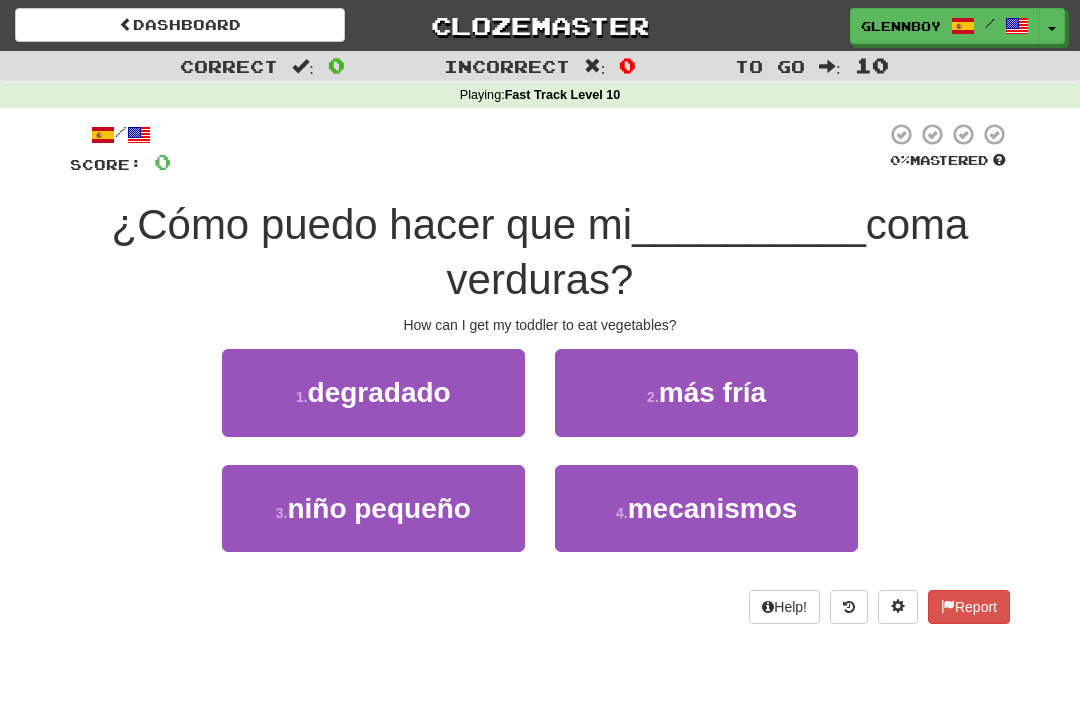 click on "niño pequeño" at bounding box center (379, 508) 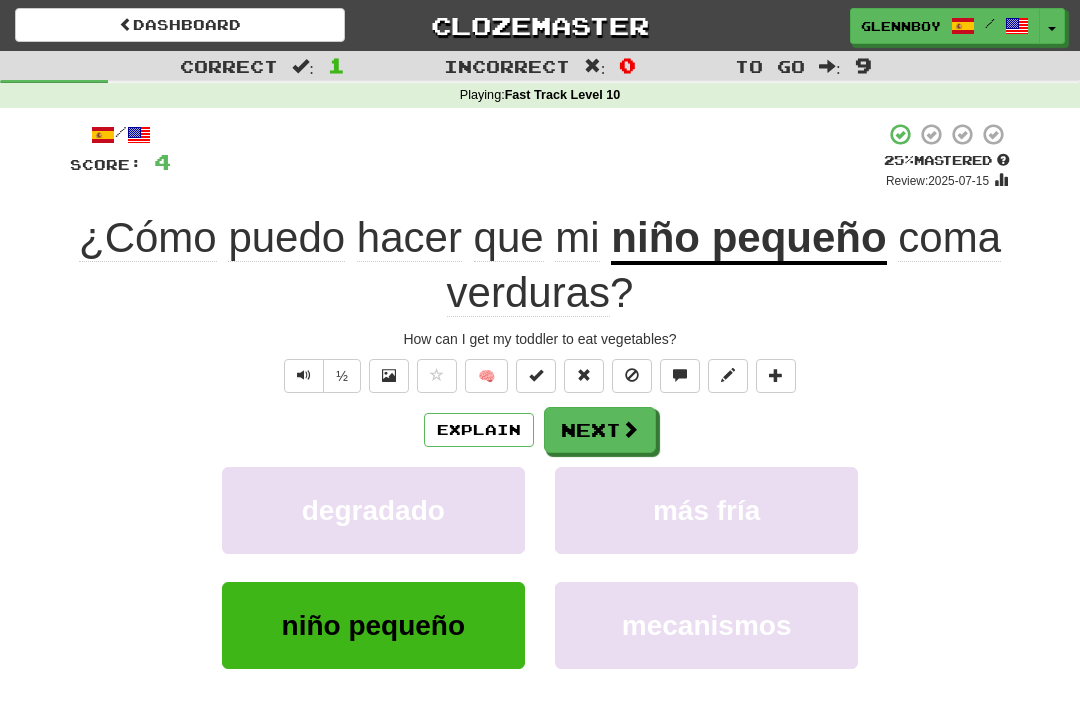 click at bounding box center (632, 375) 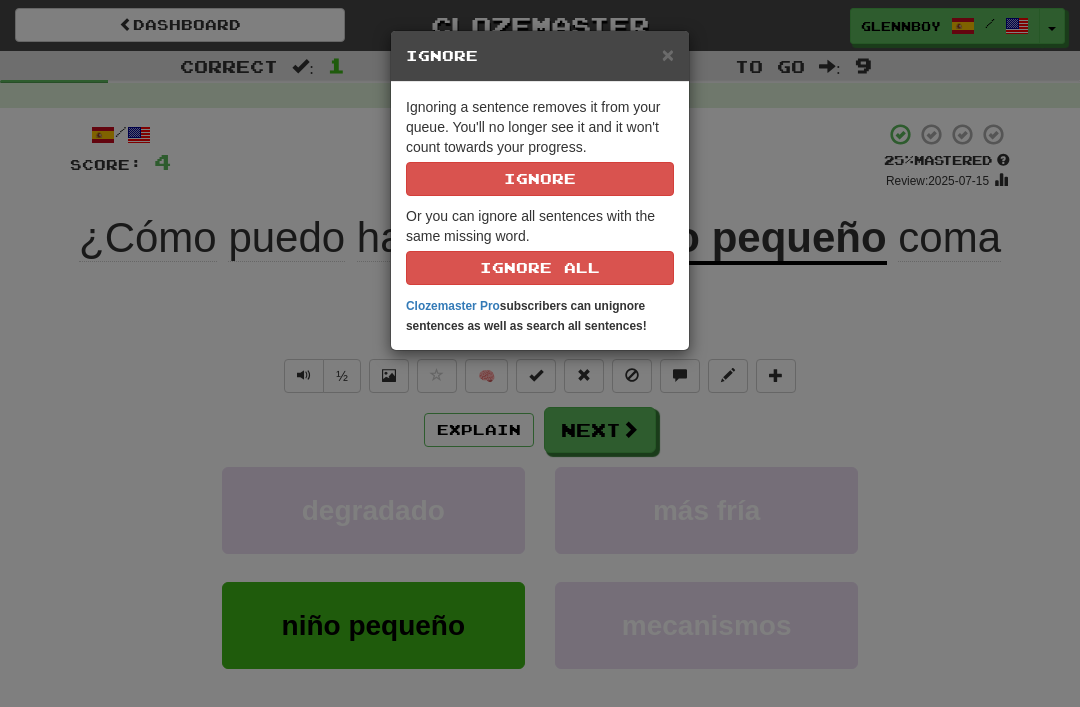 click on "Ignore" at bounding box center [540, 179] 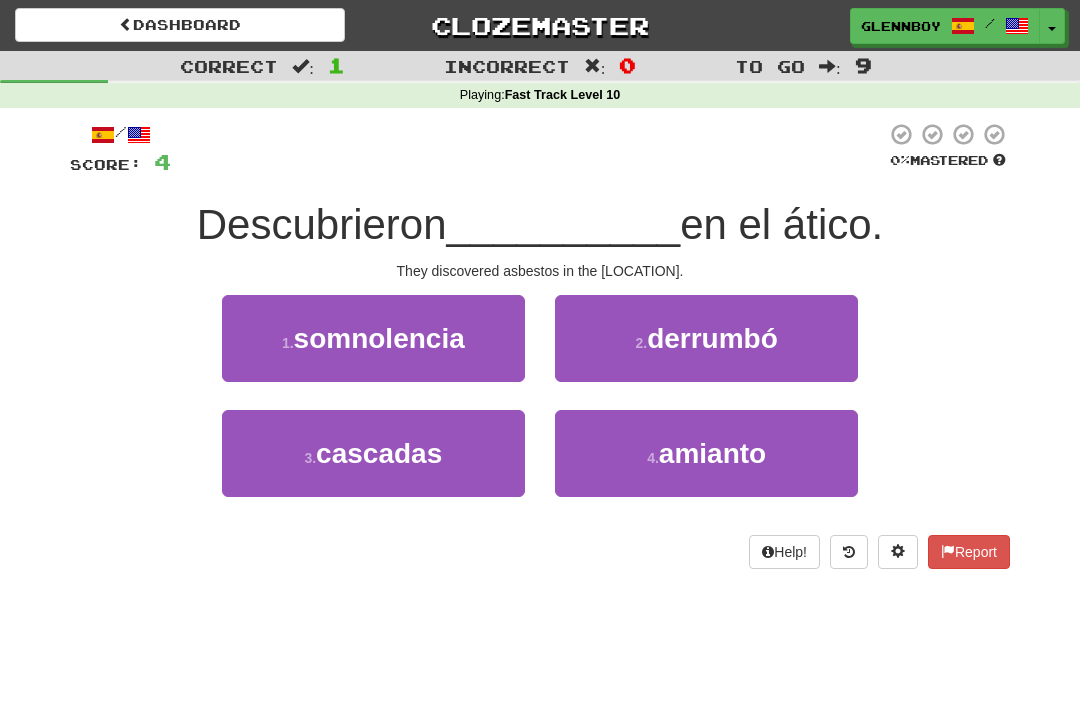click on "amianto" at bounding box center [712, 453] 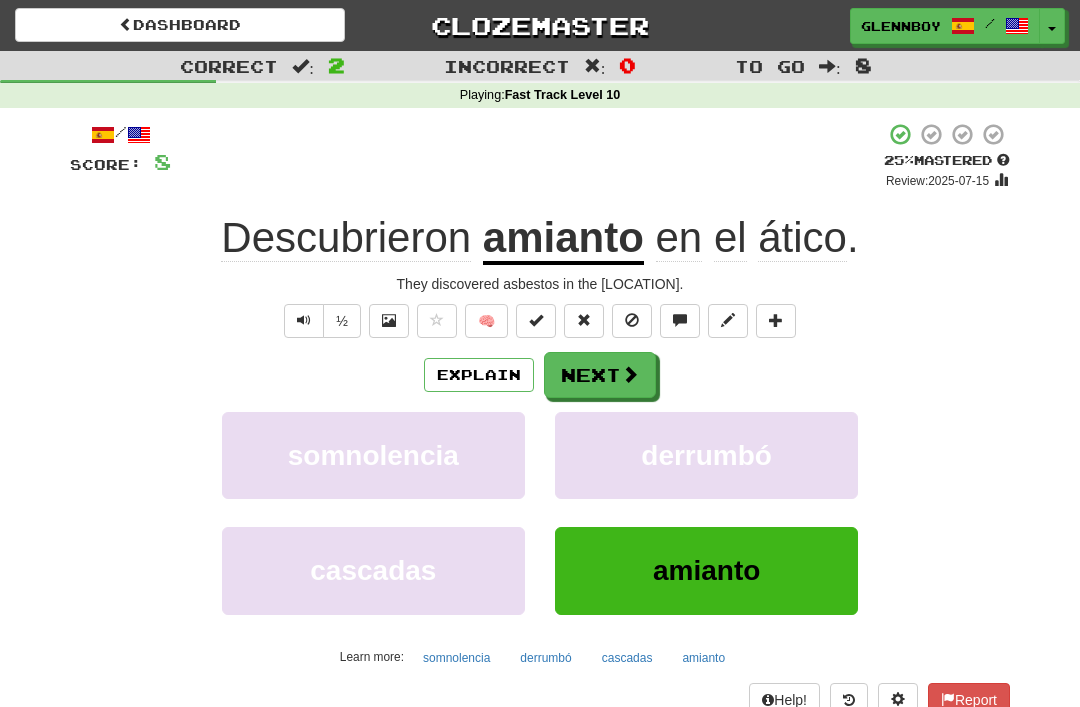 click at bounding box center (632, 321) 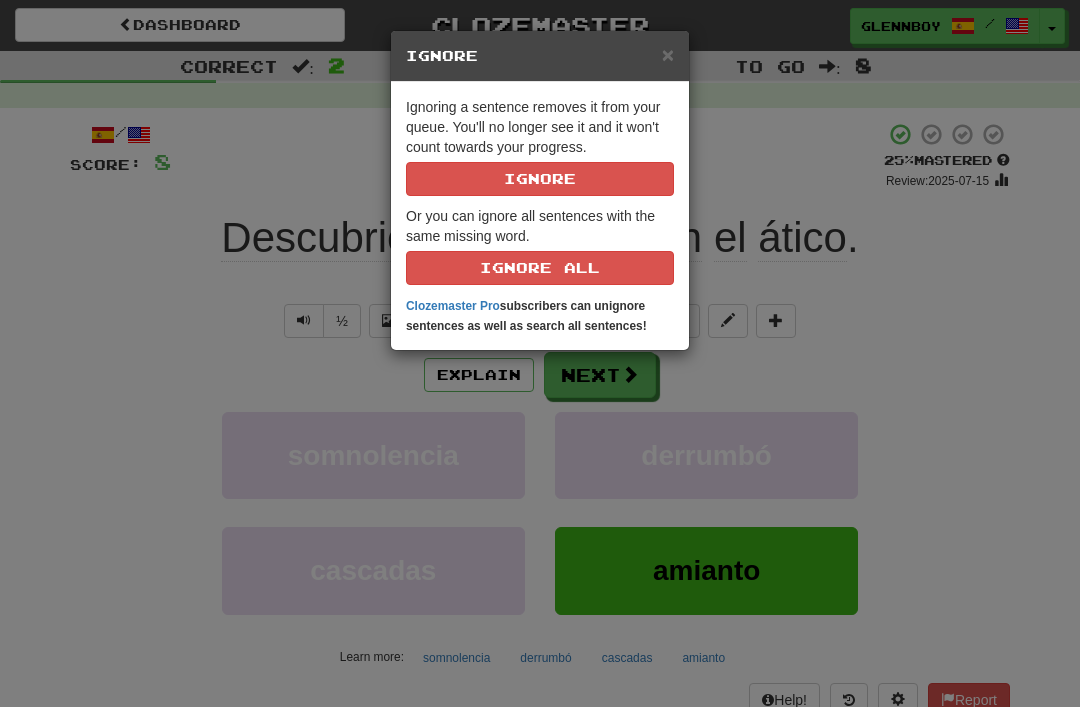 click on "Ignore" at bounding box center (540, 179) 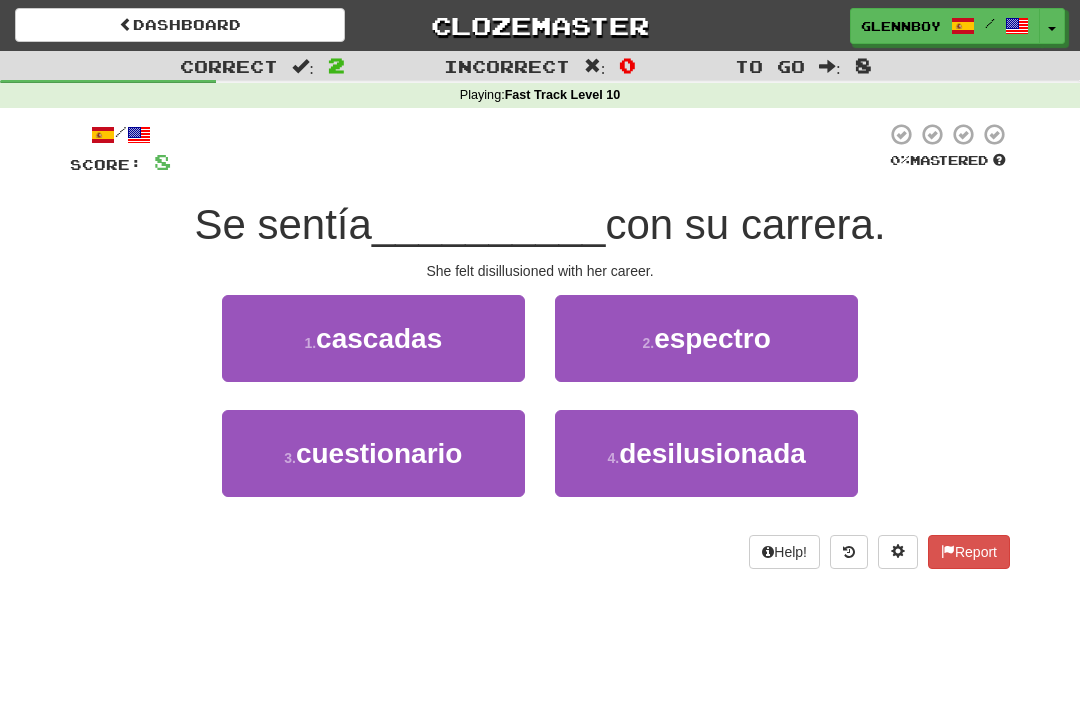click on "desilusionada" at bounding box center (712, 453) 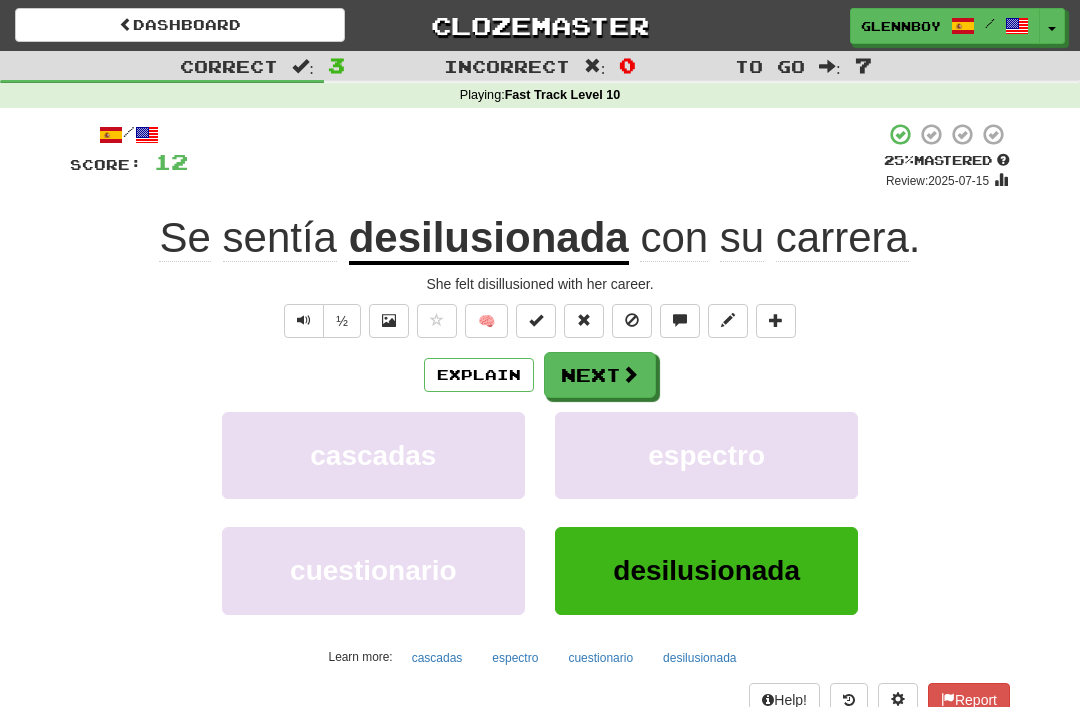 click at bounding box center (632, 321) 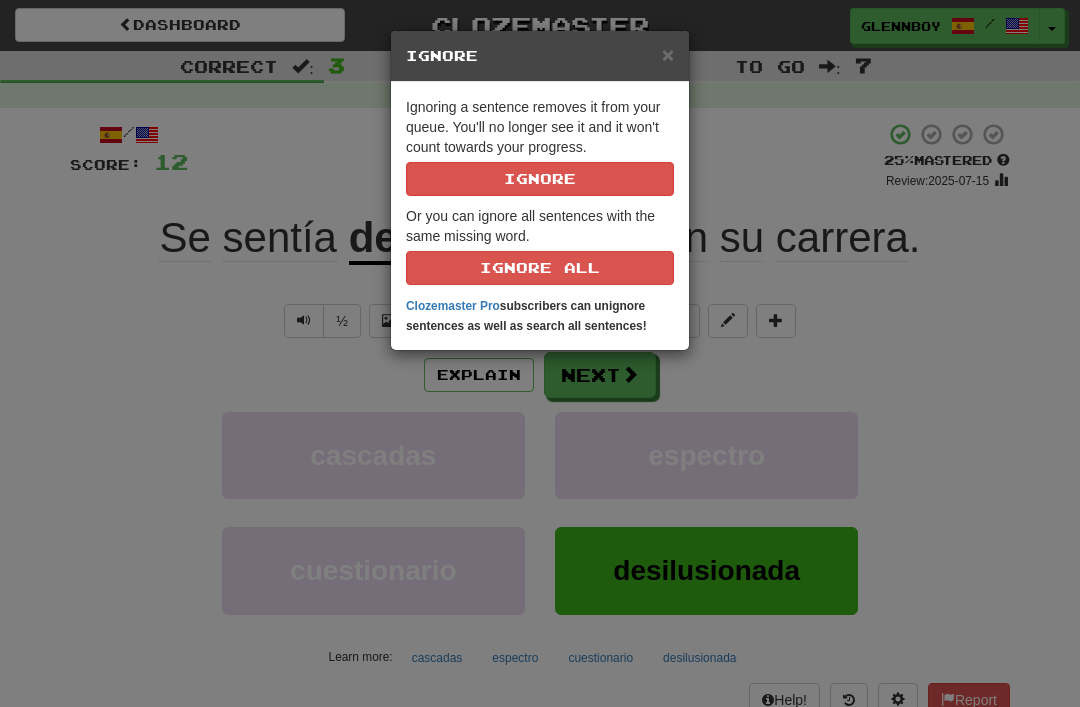 click on "Ignore" at bounding box center [540, 179] 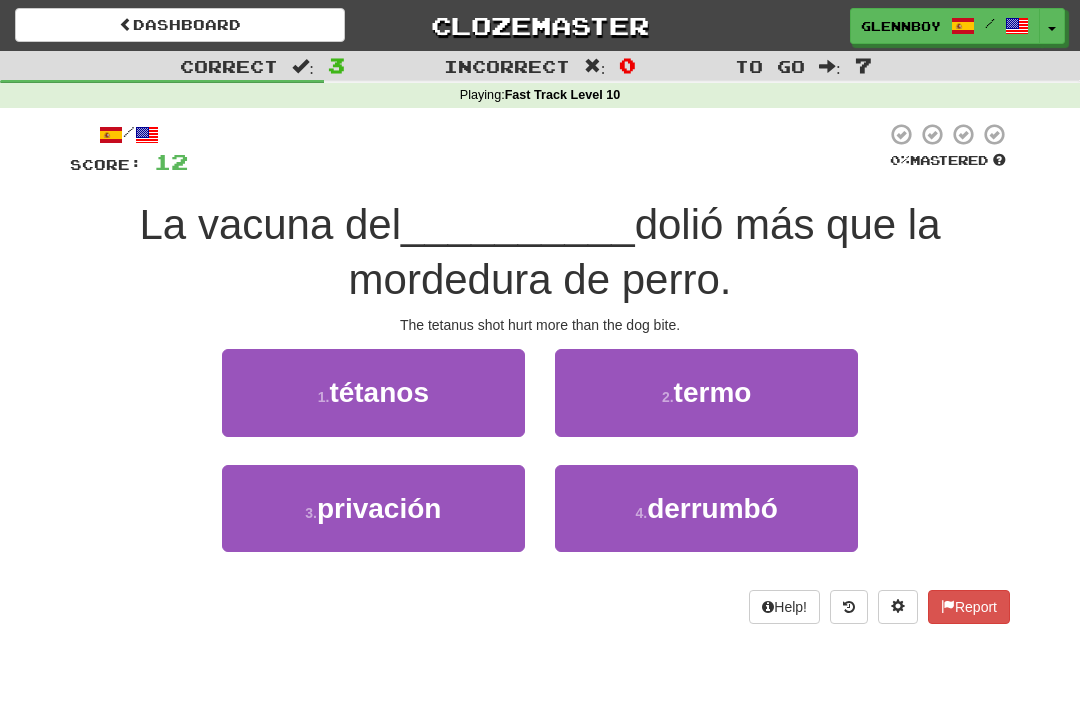 click on "1 .  tétanos" at bounding box center (373, 392) 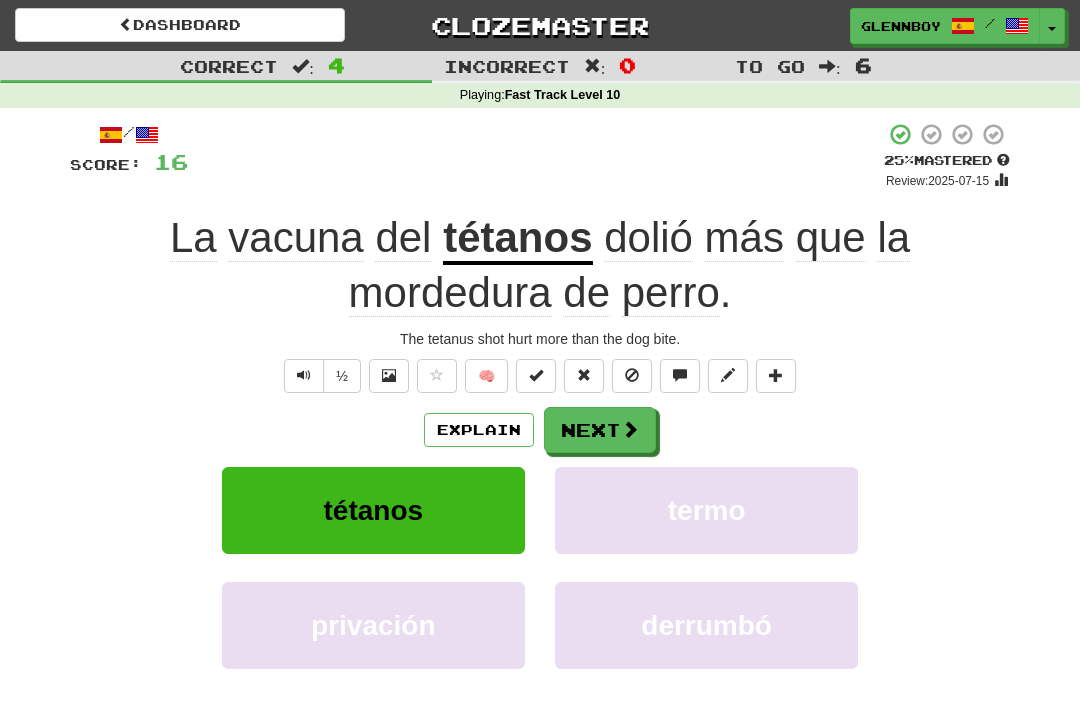 click at bounding box center [632, 376] 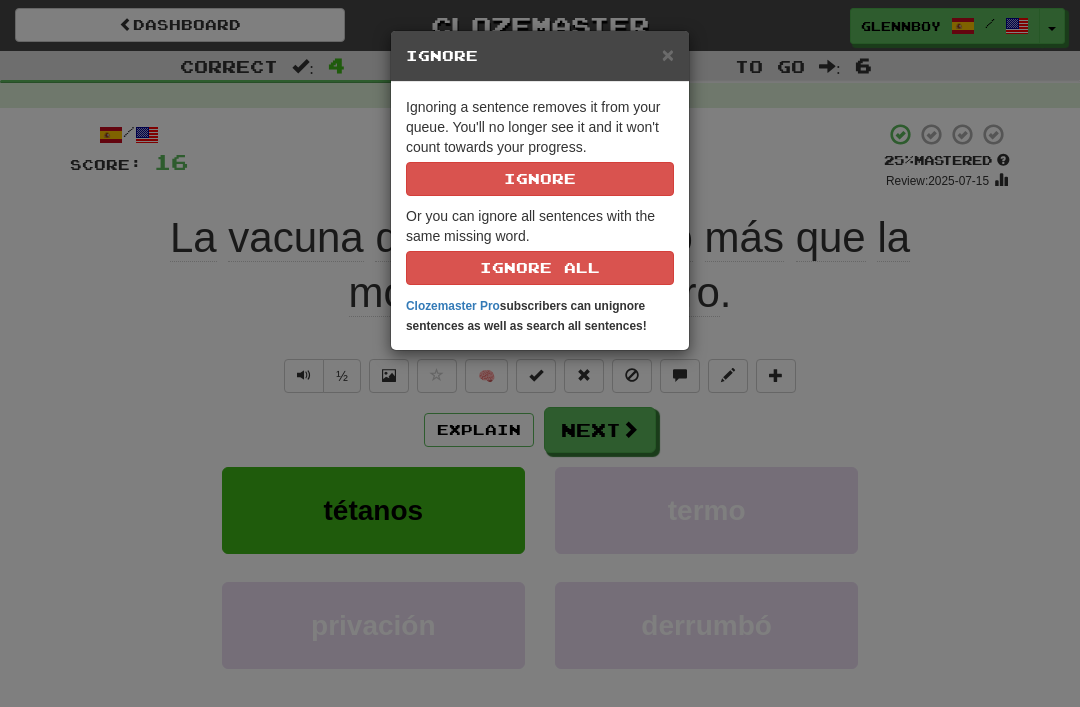 click on "Ignore" at bounding box center [540, 179] 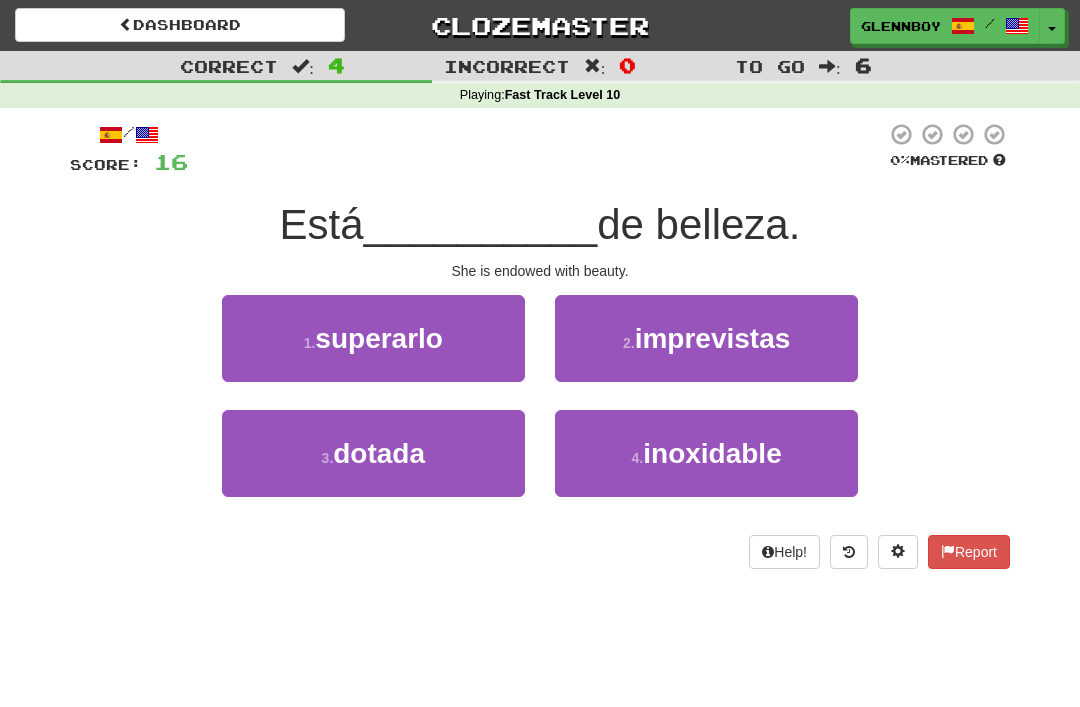 click on "dotada" at bounding box center [379, 453] 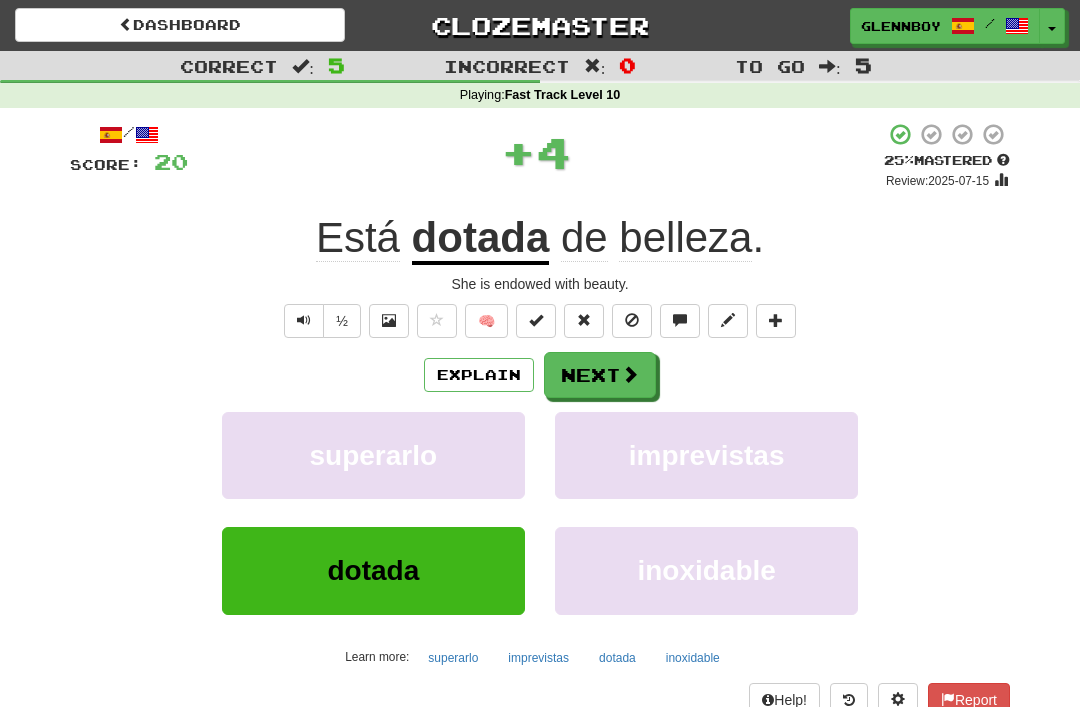 click at bounding box center (632, 320) 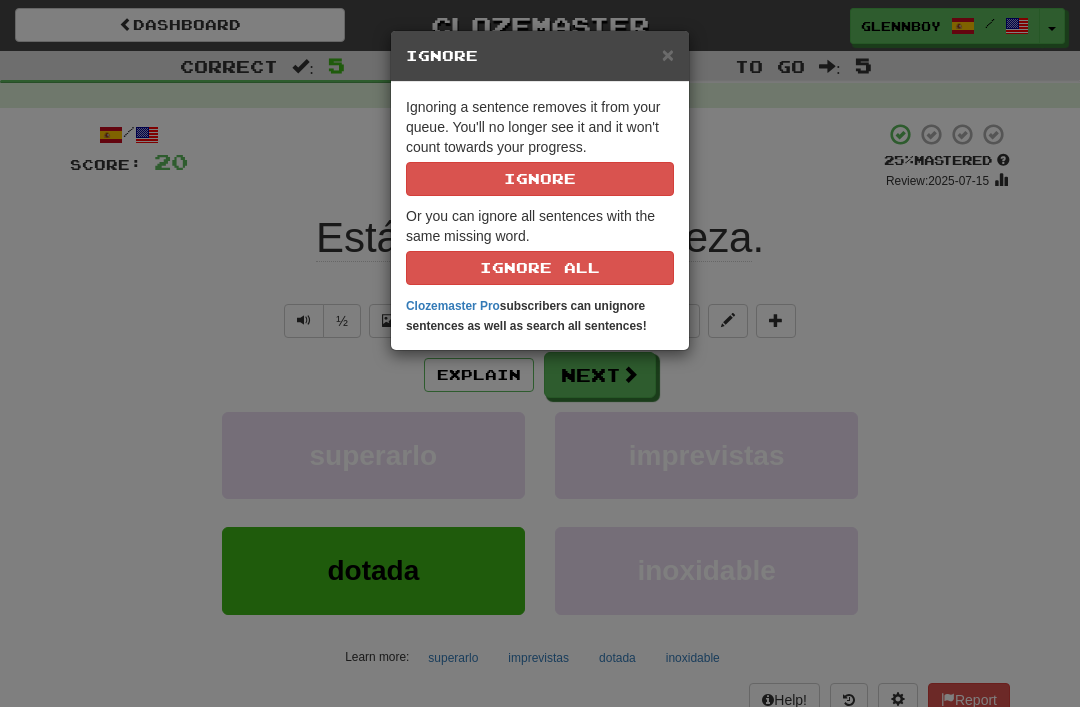 click on "Ignore" at bounding box center (540, 179) 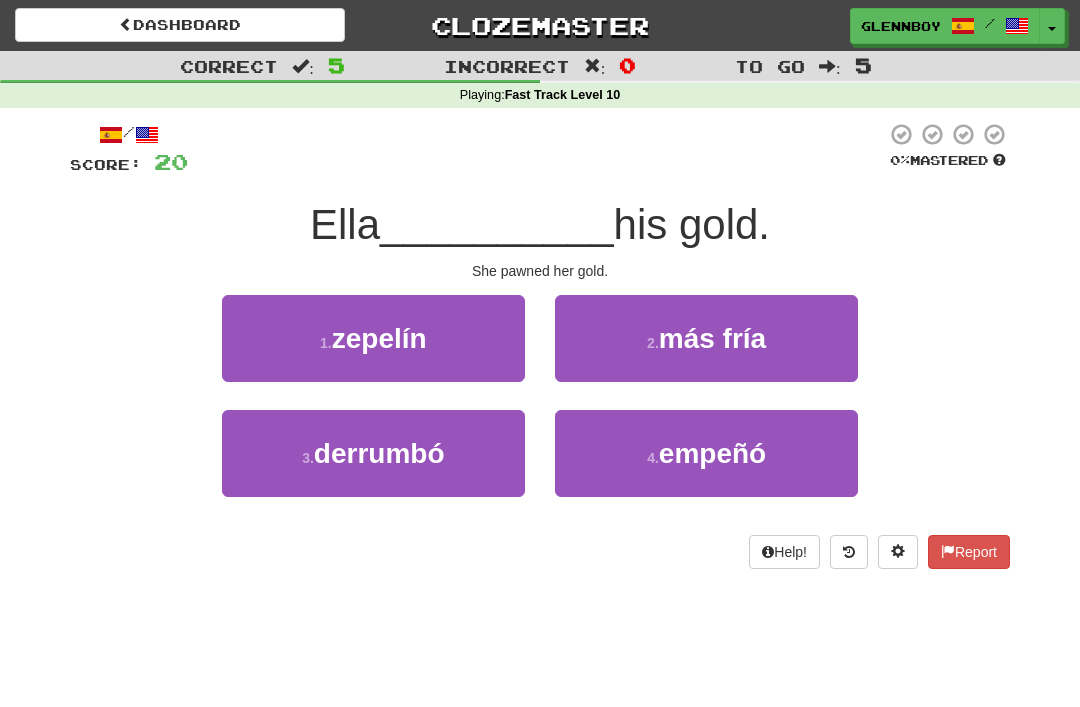 click on "4 ." at bounding box center [653, 458] 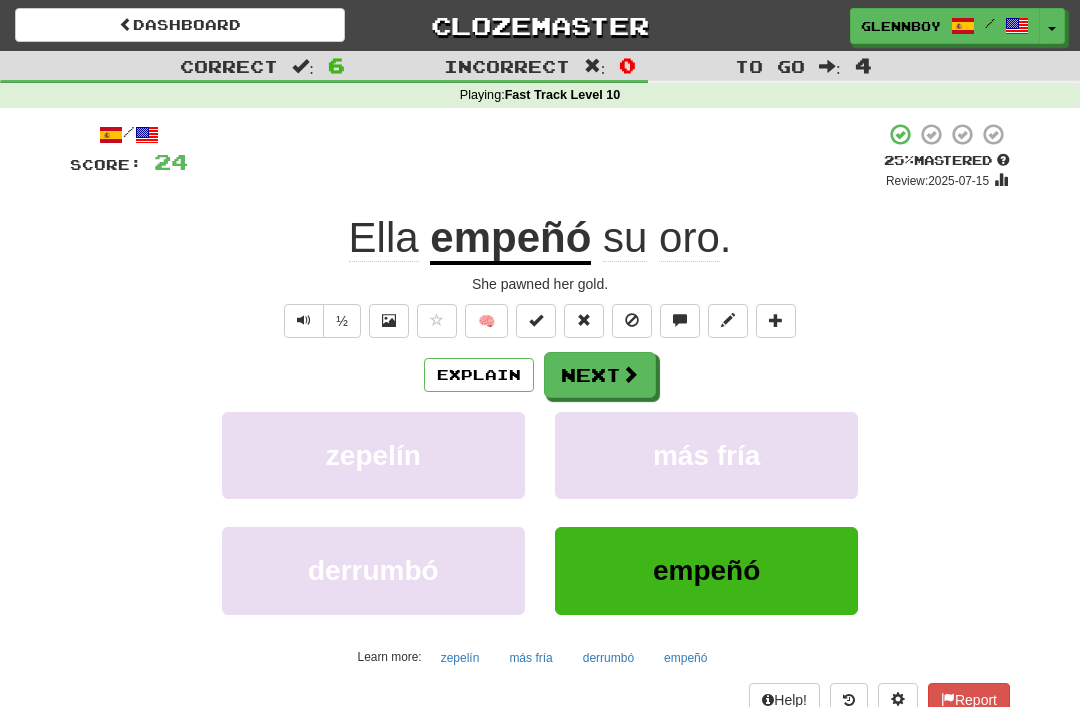 click at bounding box center (632, 320) 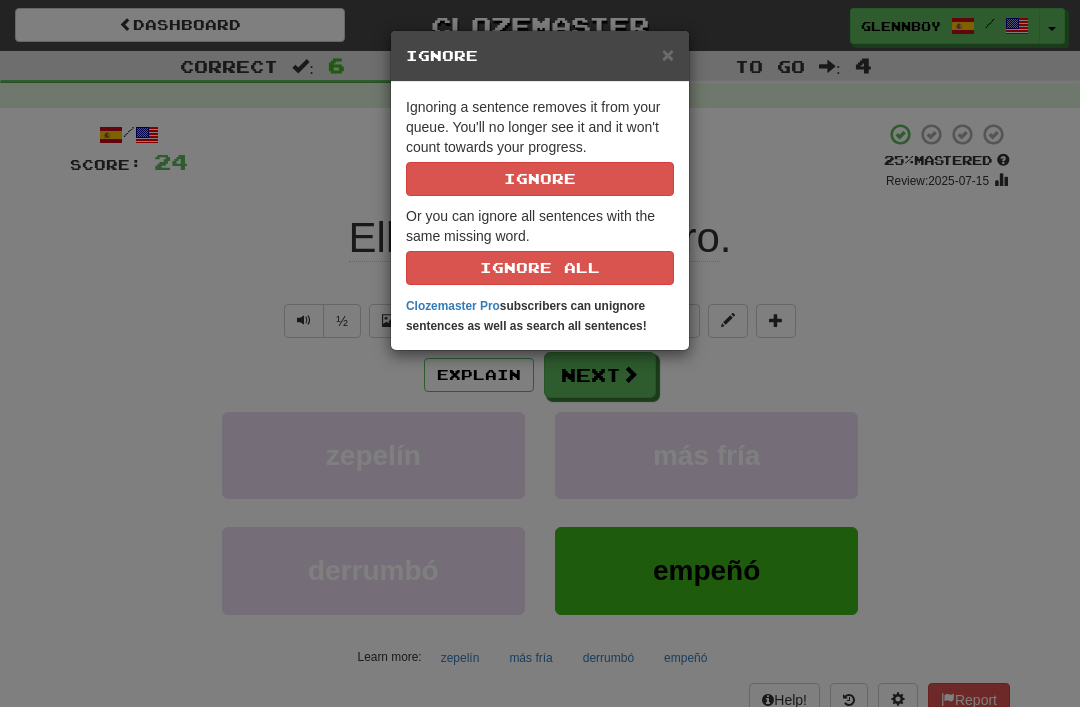 click on "Ignore" at bounding box center (540, 179) 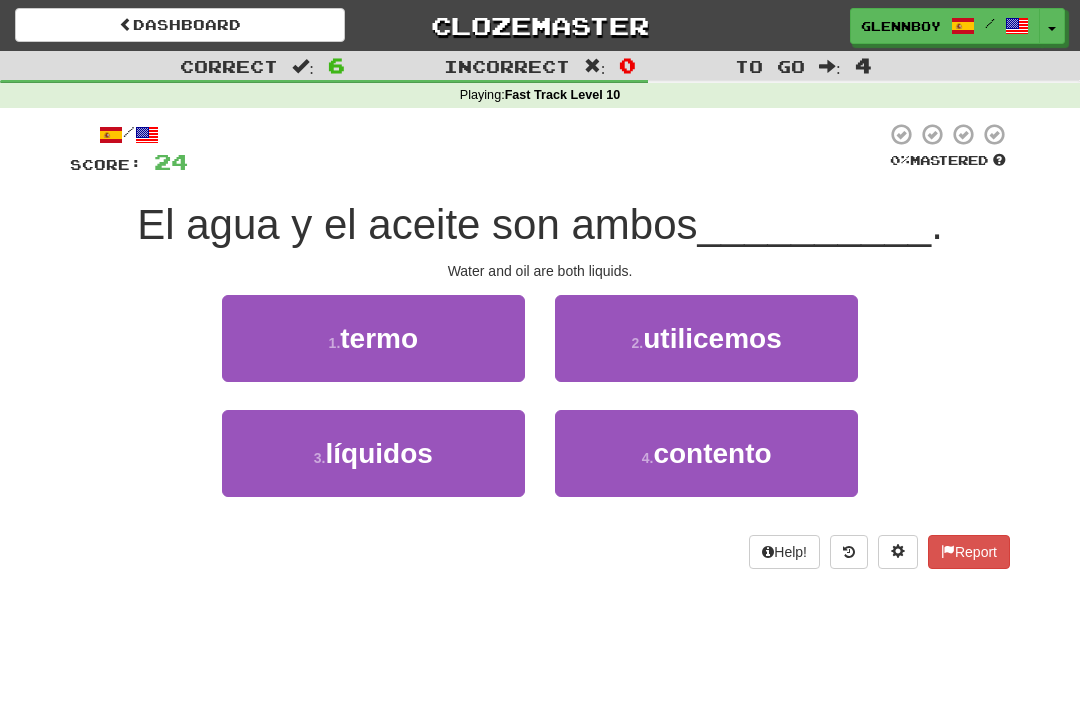 click on "líquidos" at bounding box center [379, 453] 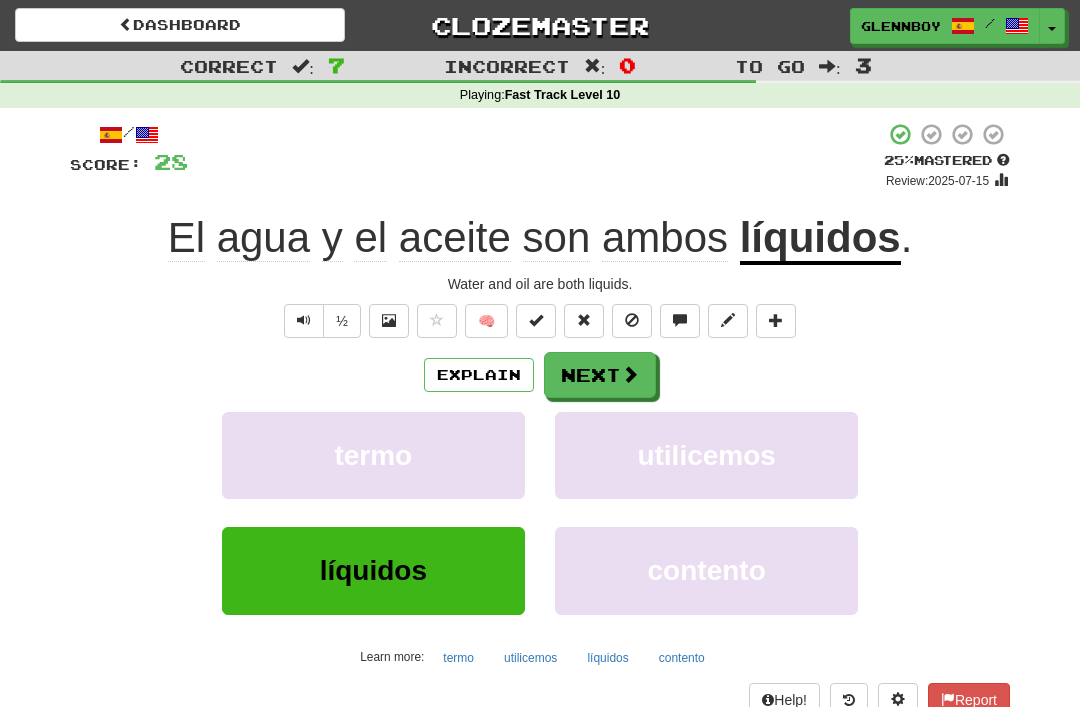 click at bounding box center (632, 320) 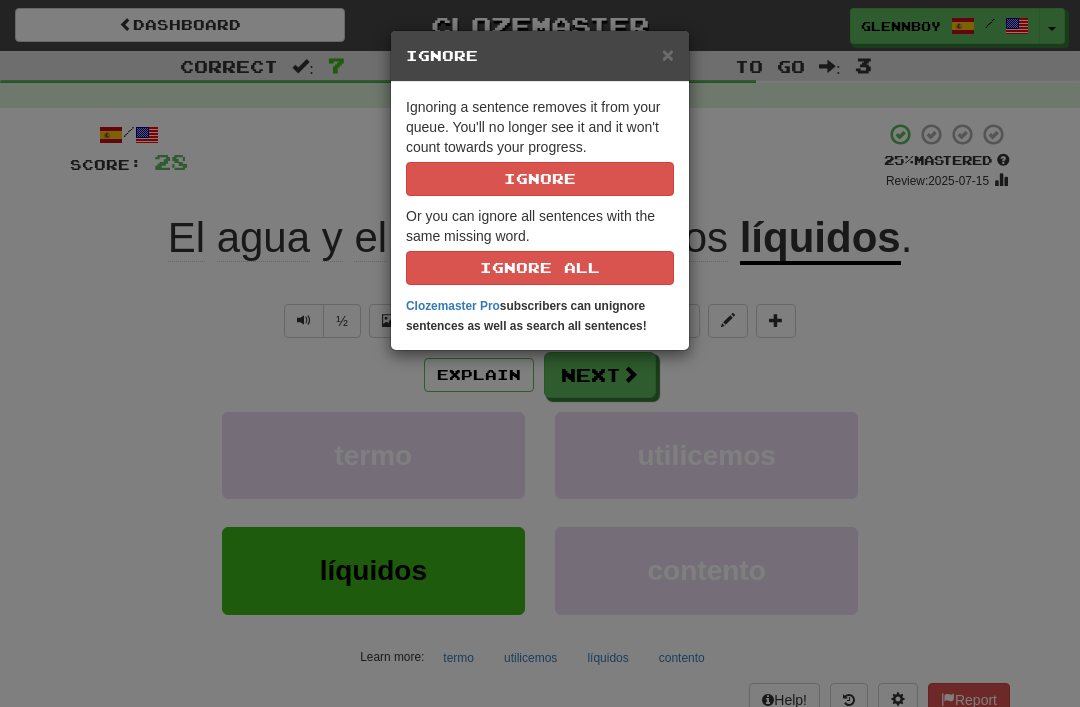 click on "Ignore" at bounding box center (540, 179) 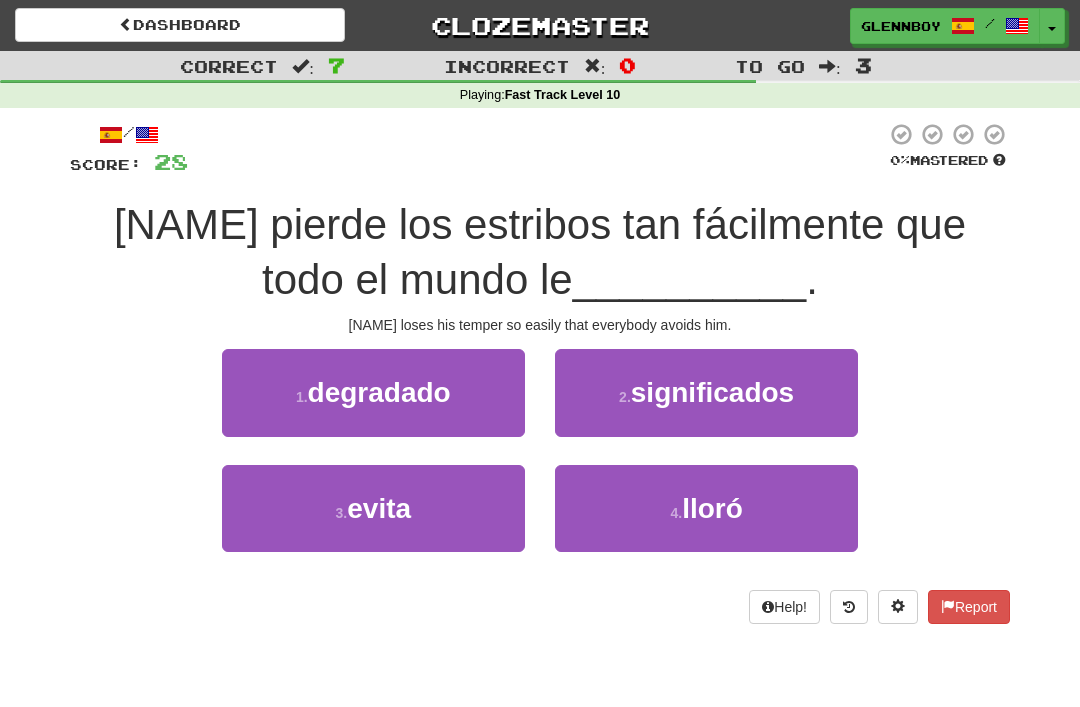 click on "evita" at bounding box center (379, 508) 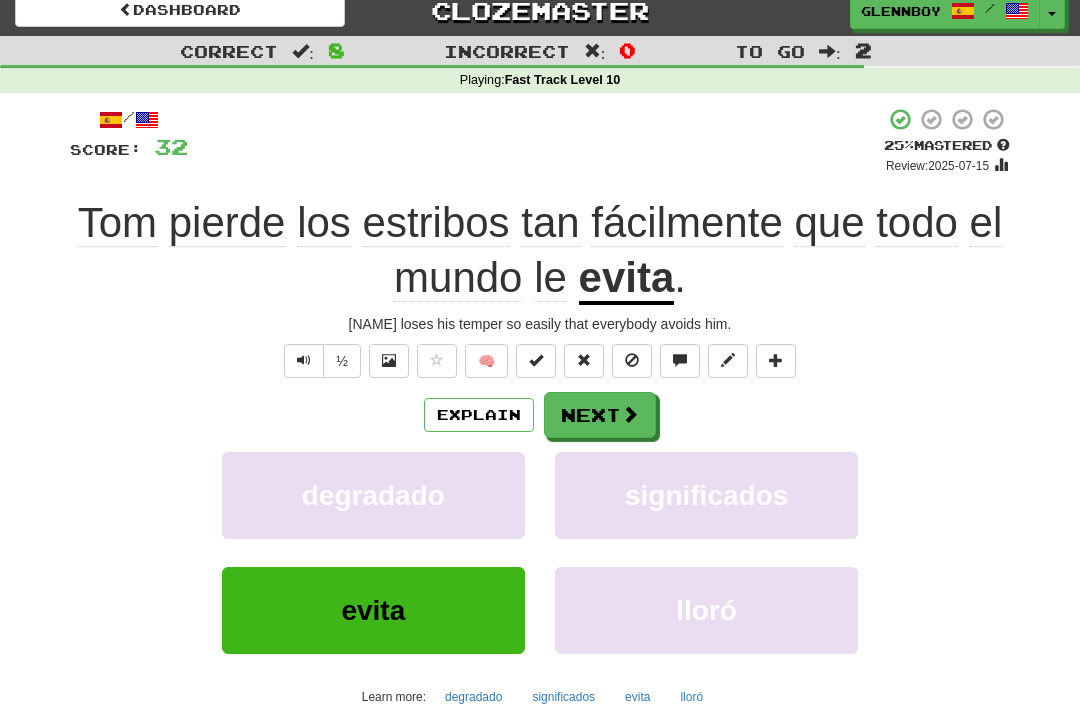 scroll, scrollTop: 15, scrollLeft: 0, axis: vertical 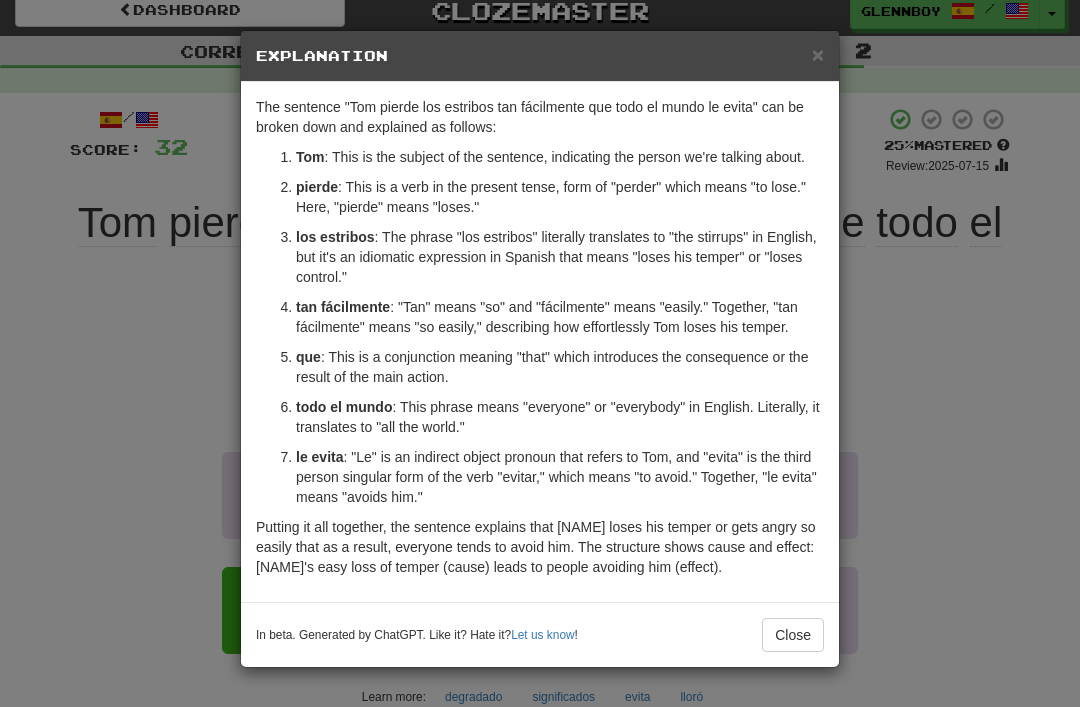click on "Close" at bounding box center (793, 635) 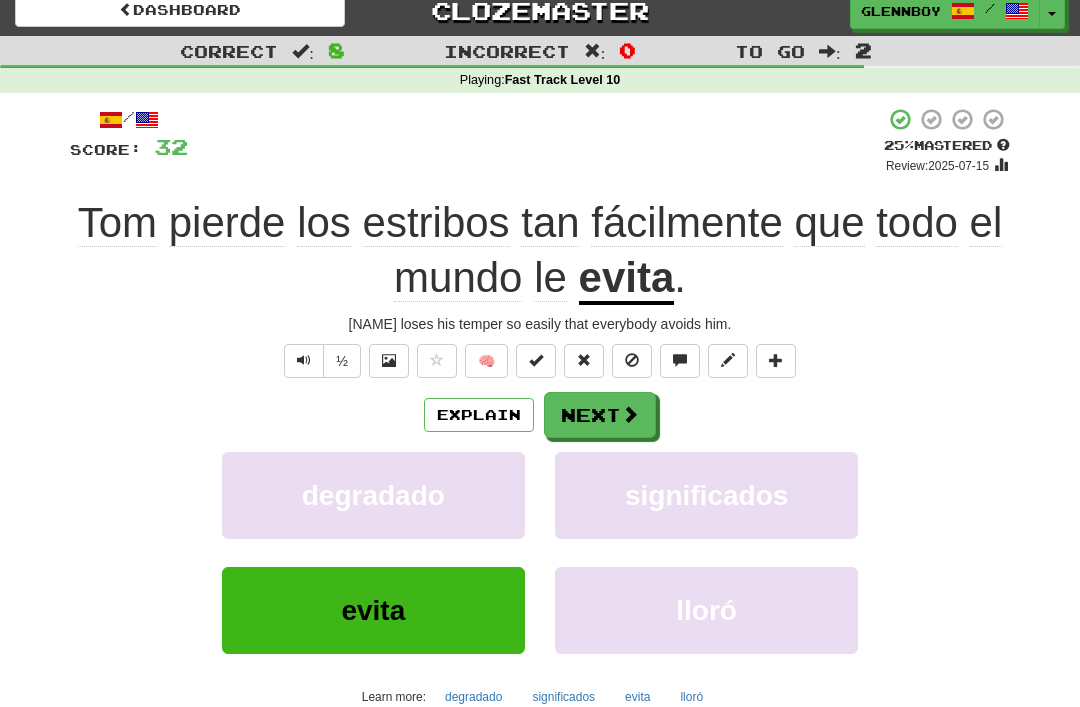 click at bounding box center (632, 361) 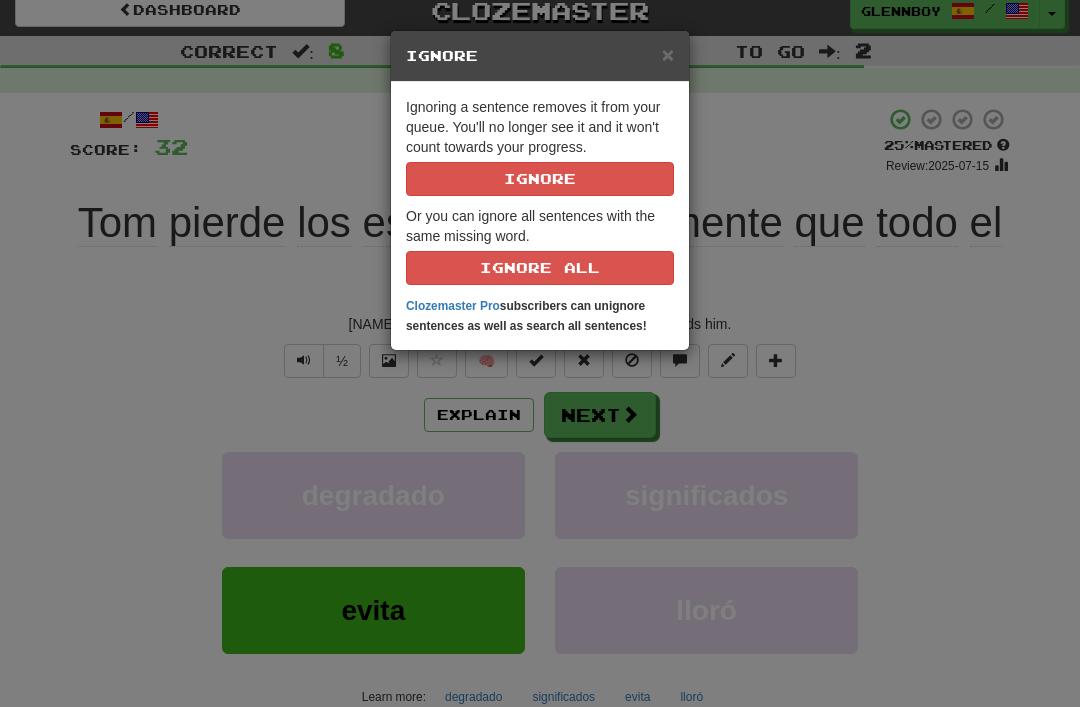 click on "Ignore" at bounding box center (540, 179) 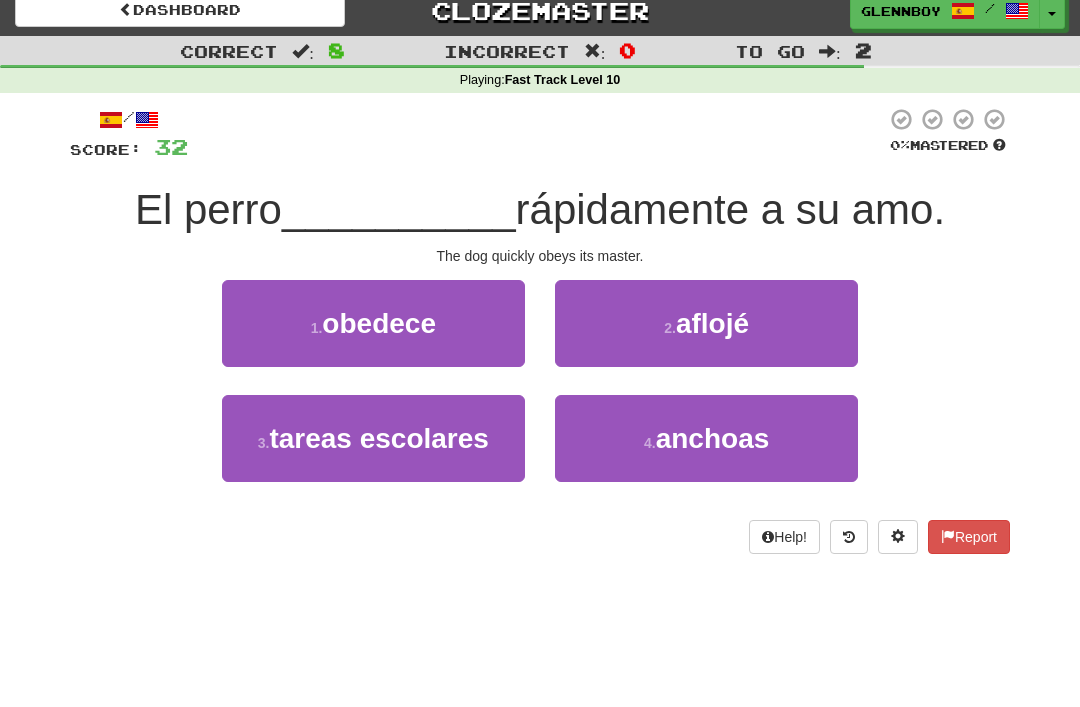 click on "obedece" at bounding box center (379, 323) 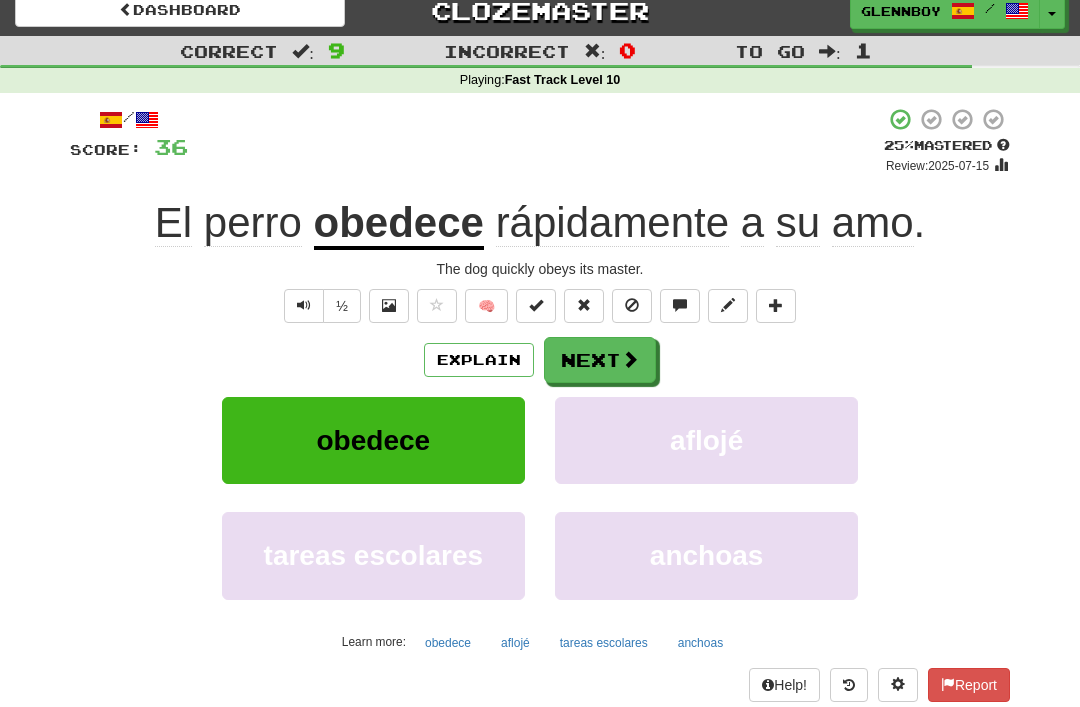 click at bounding box center (632, 305) 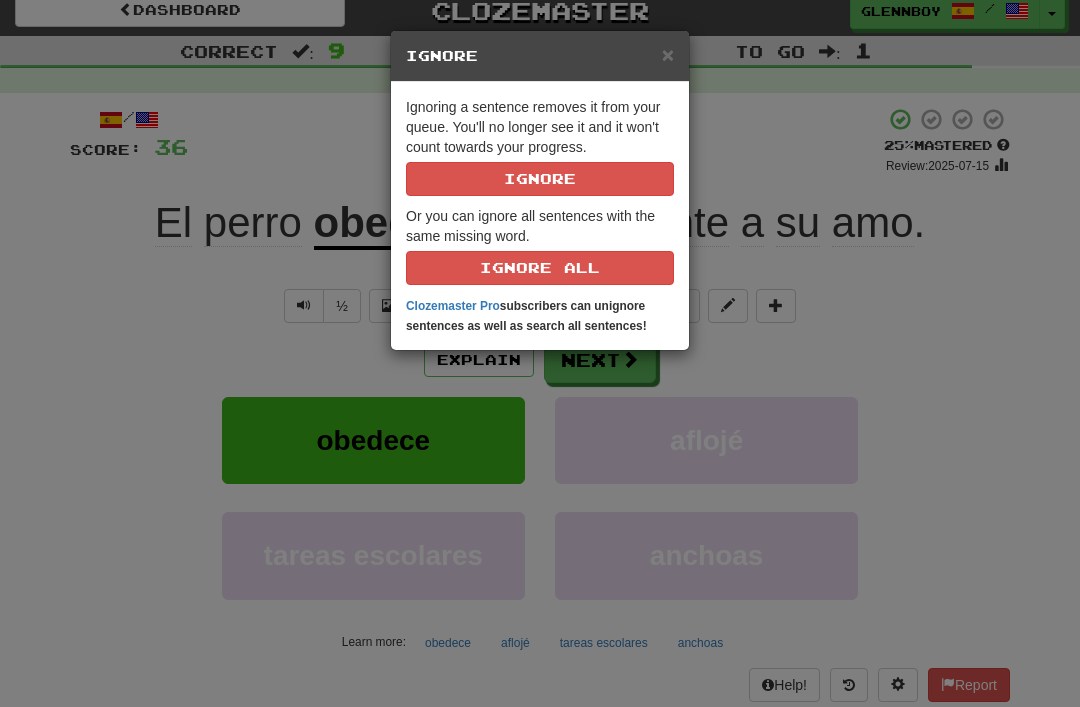 click on "× Ignore Ignoring a sentence removes it from your queue. You'll no longer see it and it won't count towards your progress. Ignore Or you can ignore all sentences with the same missing word. Ignore All Clozemaster Pro  subscribers can unignore sentences as well as search all sentences!" at bounding box center (540, 353) 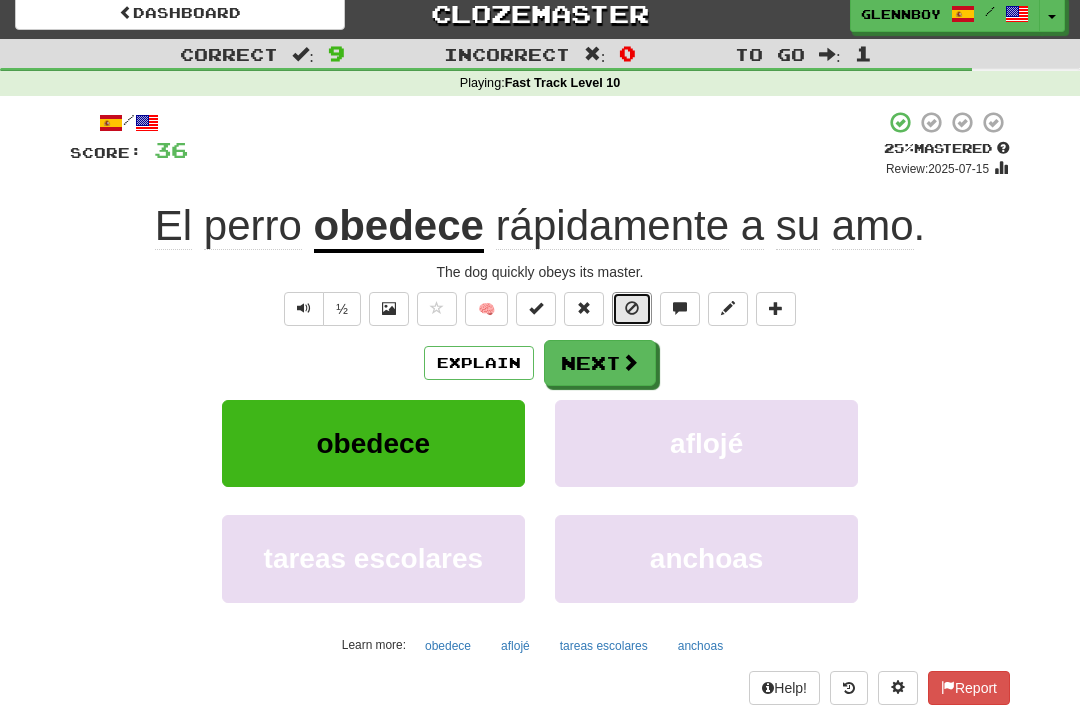 scroll, scrollTop: 11, scrollLeft: 0, axis: vertical 